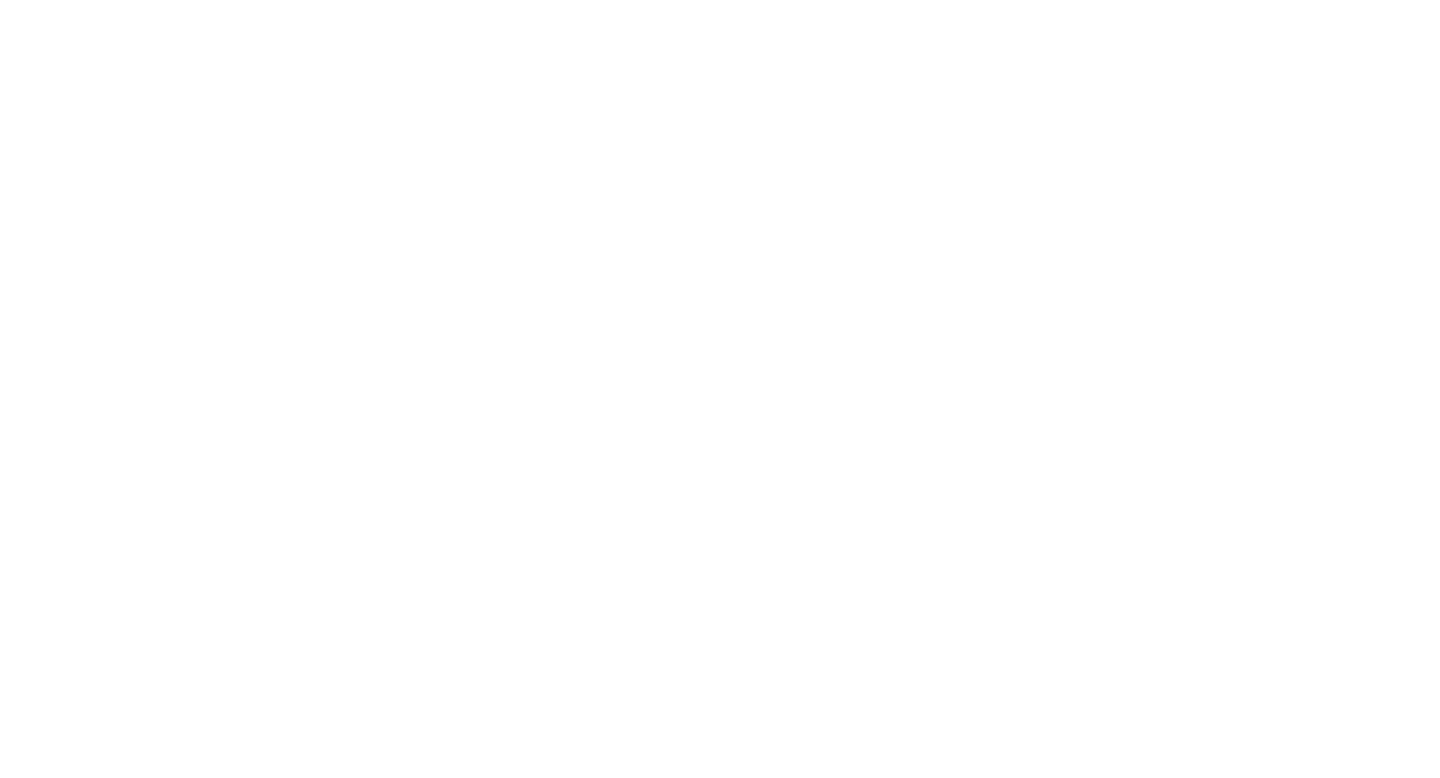 scroll, scrollTop: 0, scrollLeft: 0, axis: both 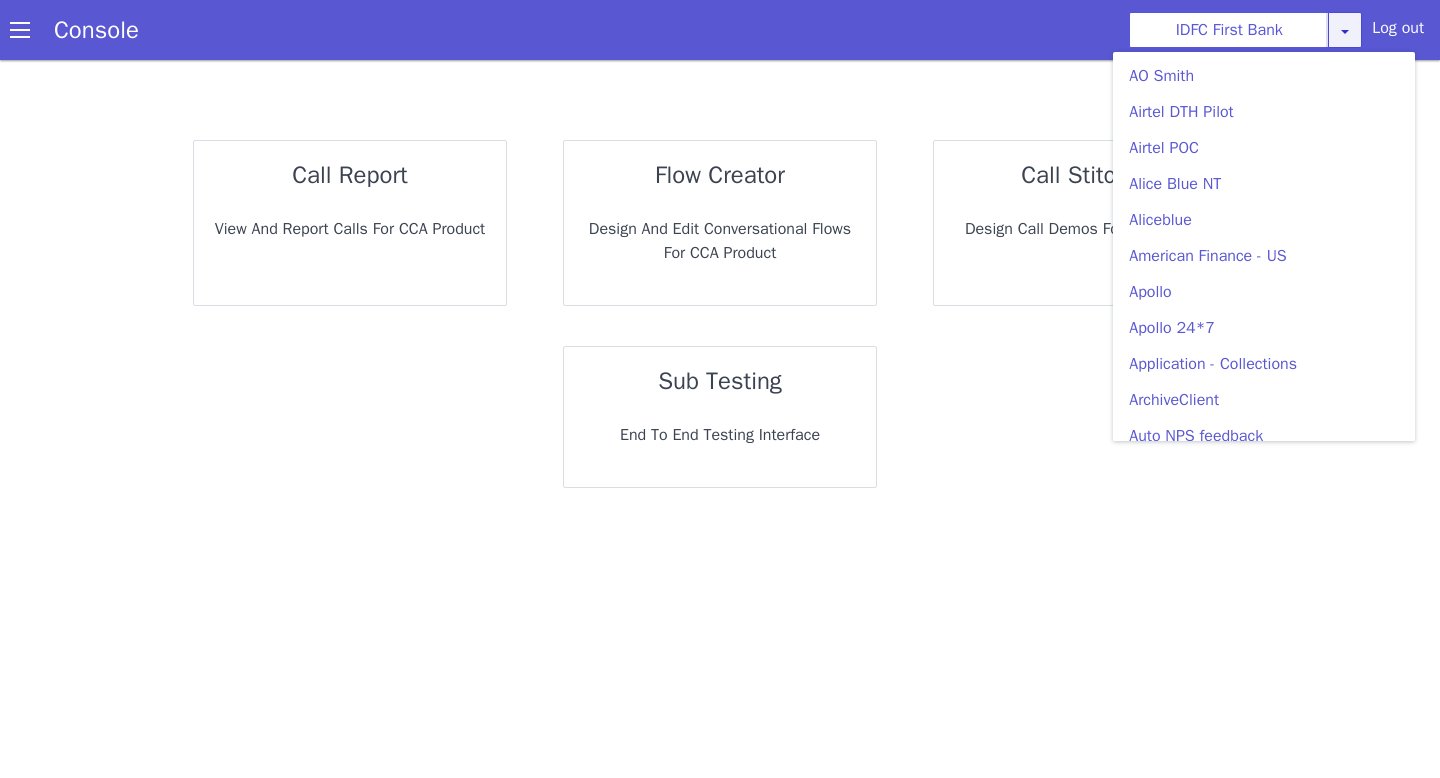 click at bounding box center (1345, 31) 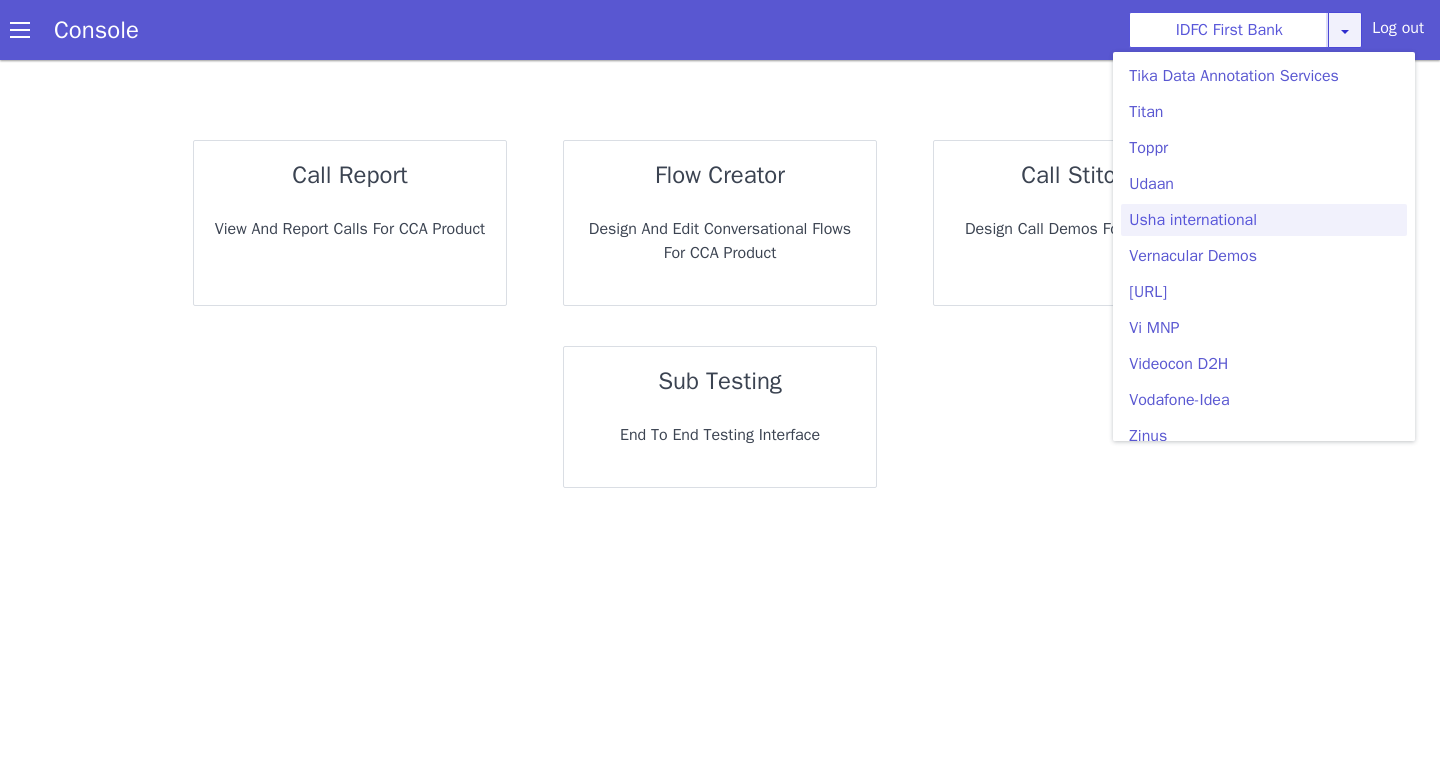 scroll, scrollTop: 5430, scrollLeft: 0, axis: vertical 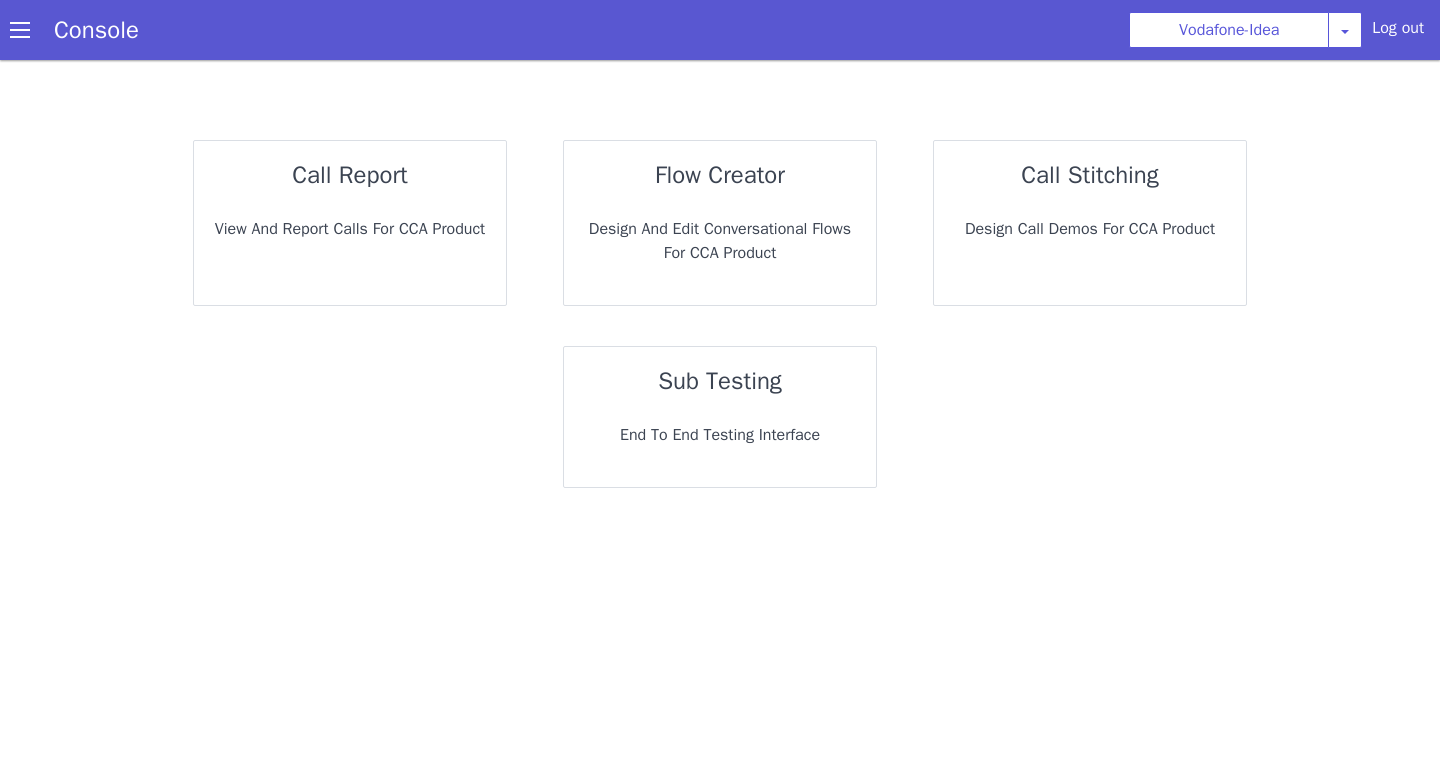 click on "View and report calls for CCA Product" at bounding box center [350, 229] 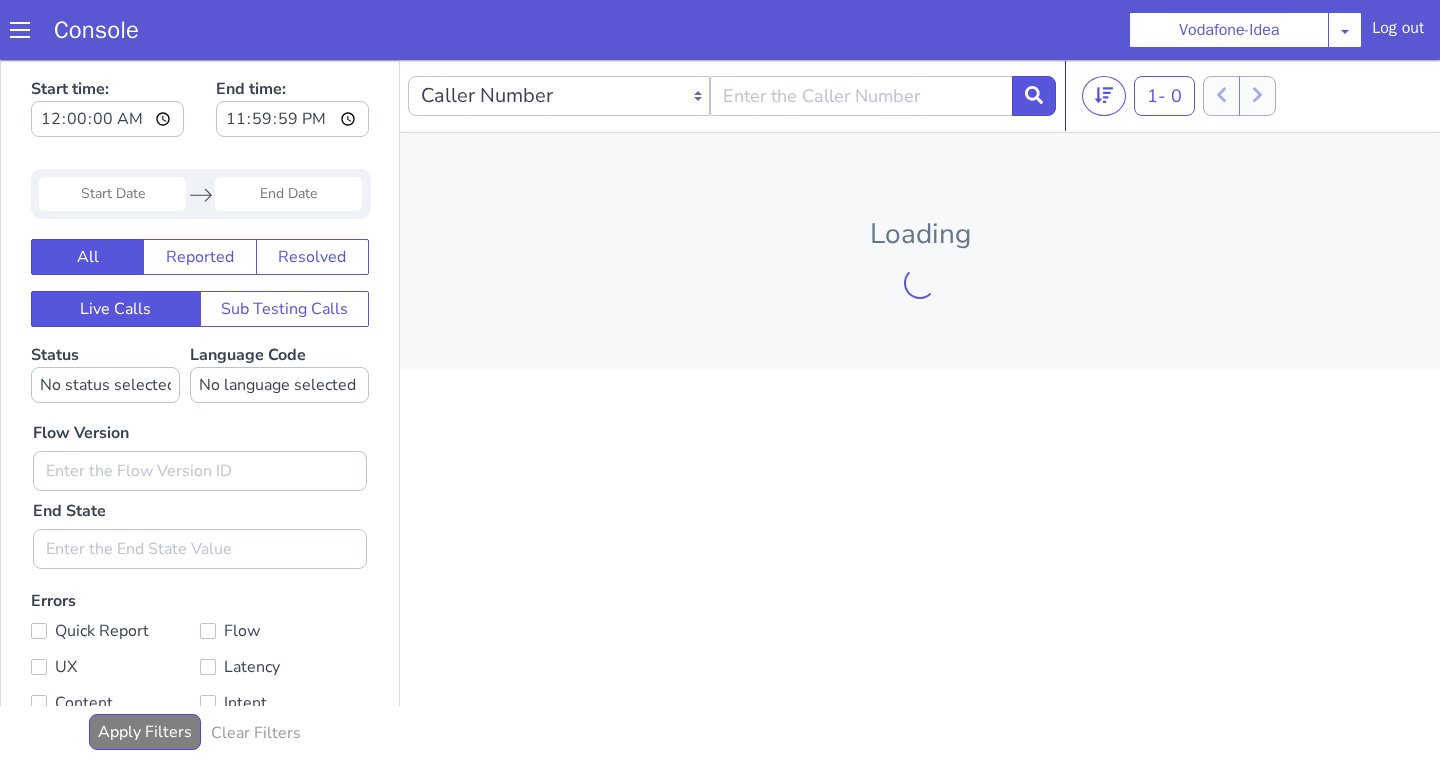 scroll, scrollTop: 0, scrollLeft: 0, axis: both 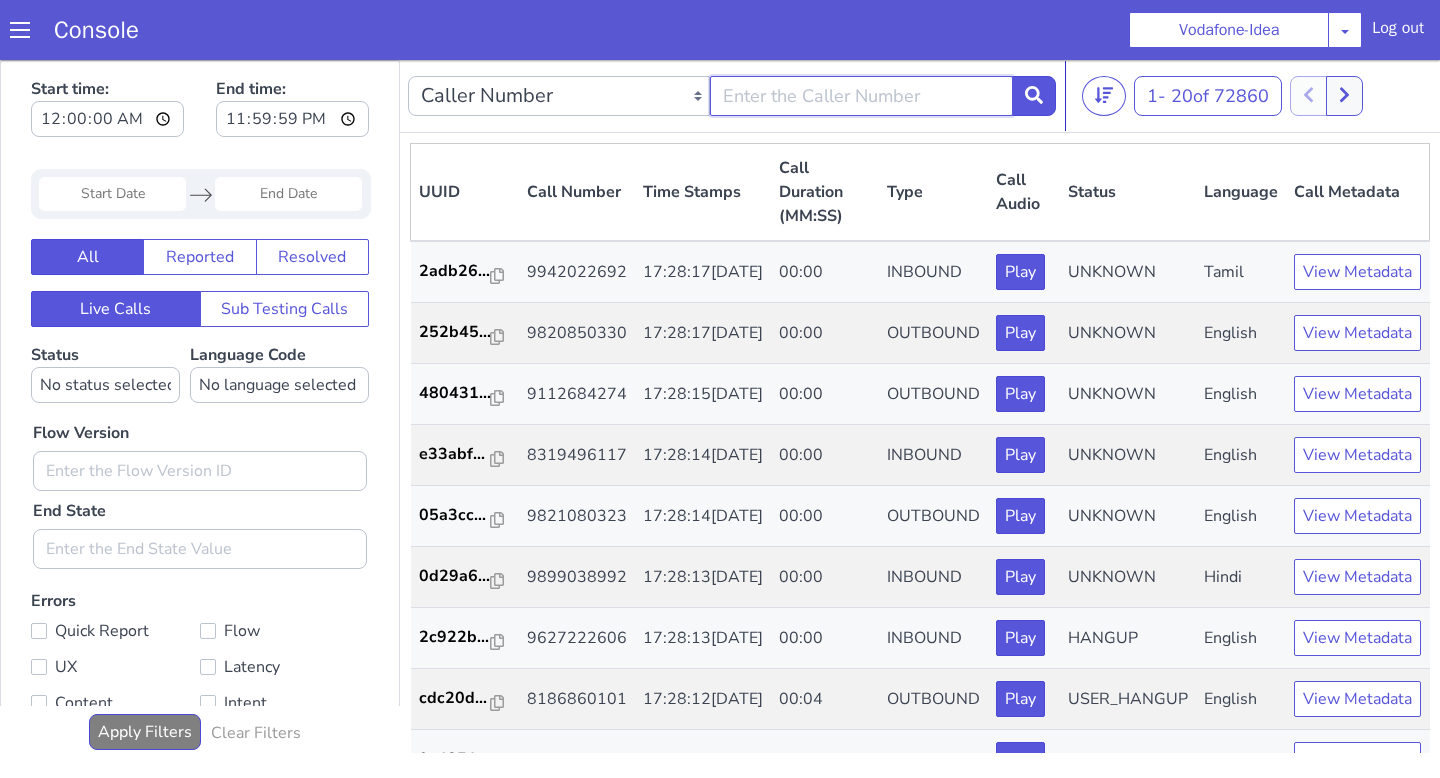 click at bounding box center [861, 96] 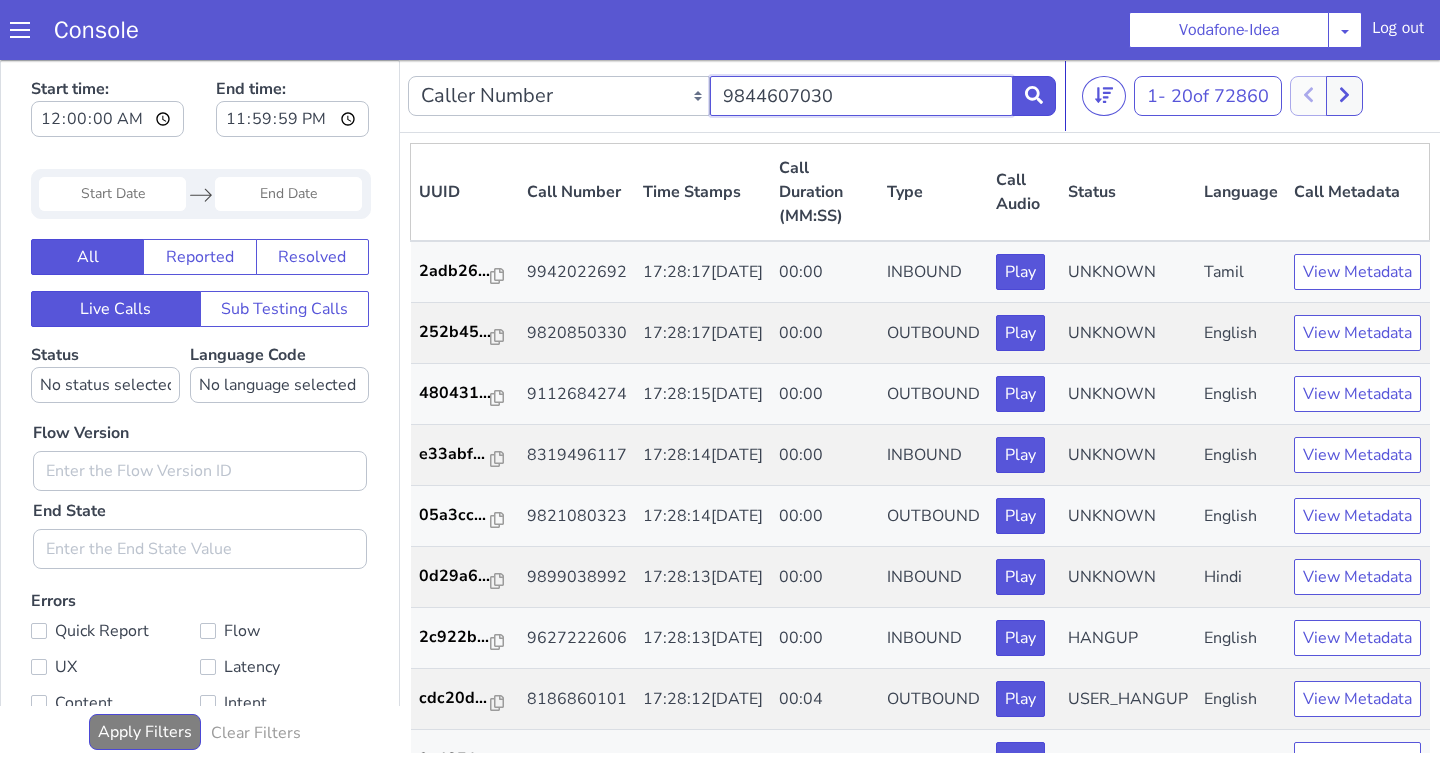 type on "9844607030" 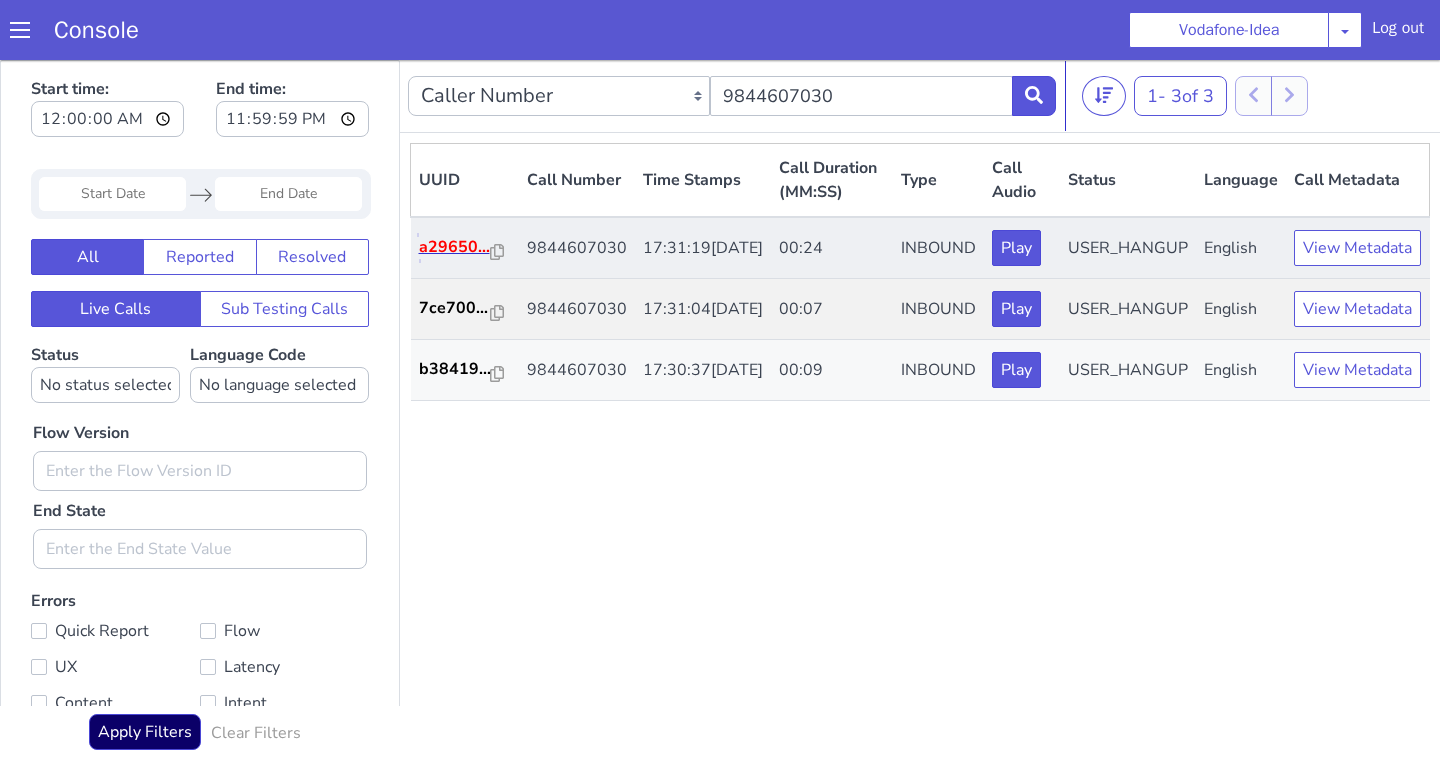 click on "a29650..." at bounding box center [455, 247] 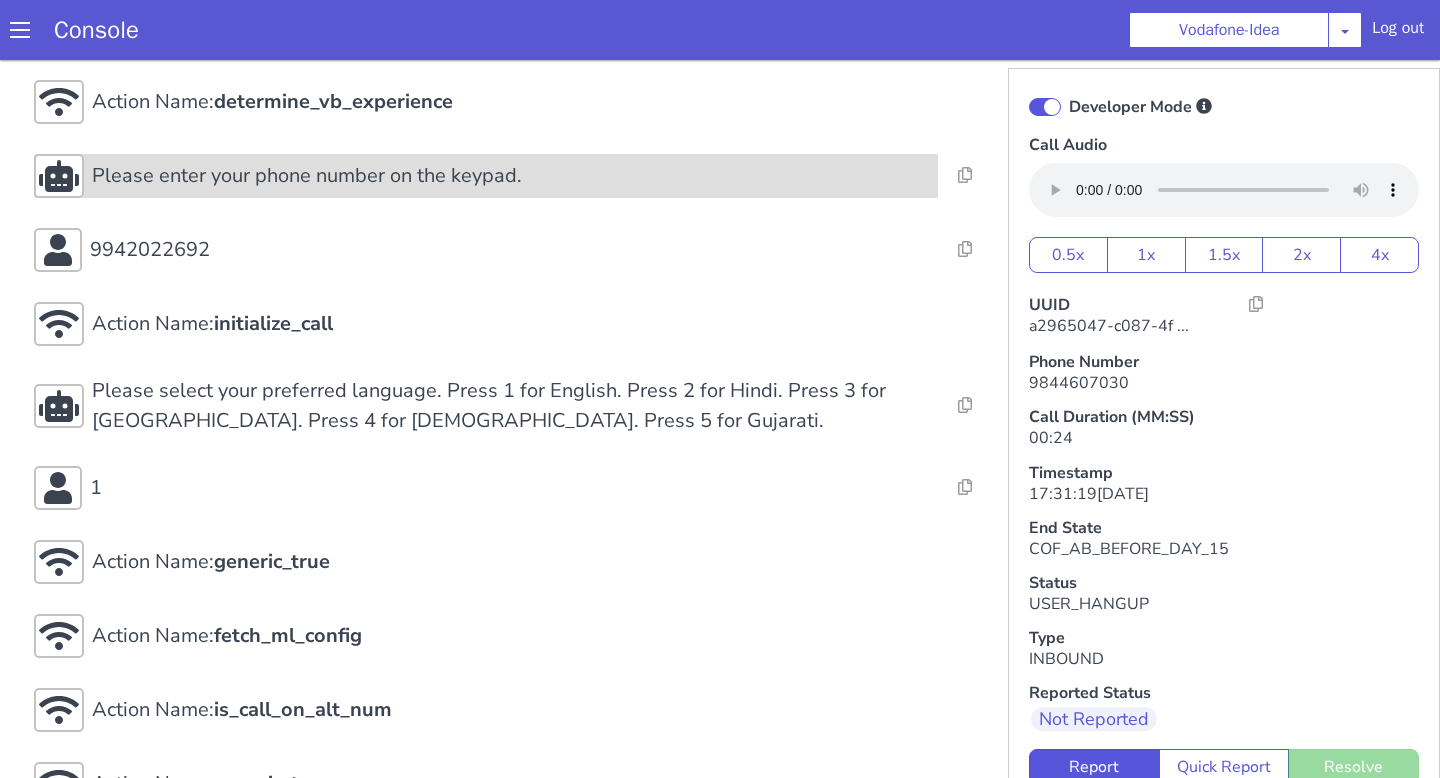 scroll, scrollTop: 0, scrollLeft: 0, axis: both 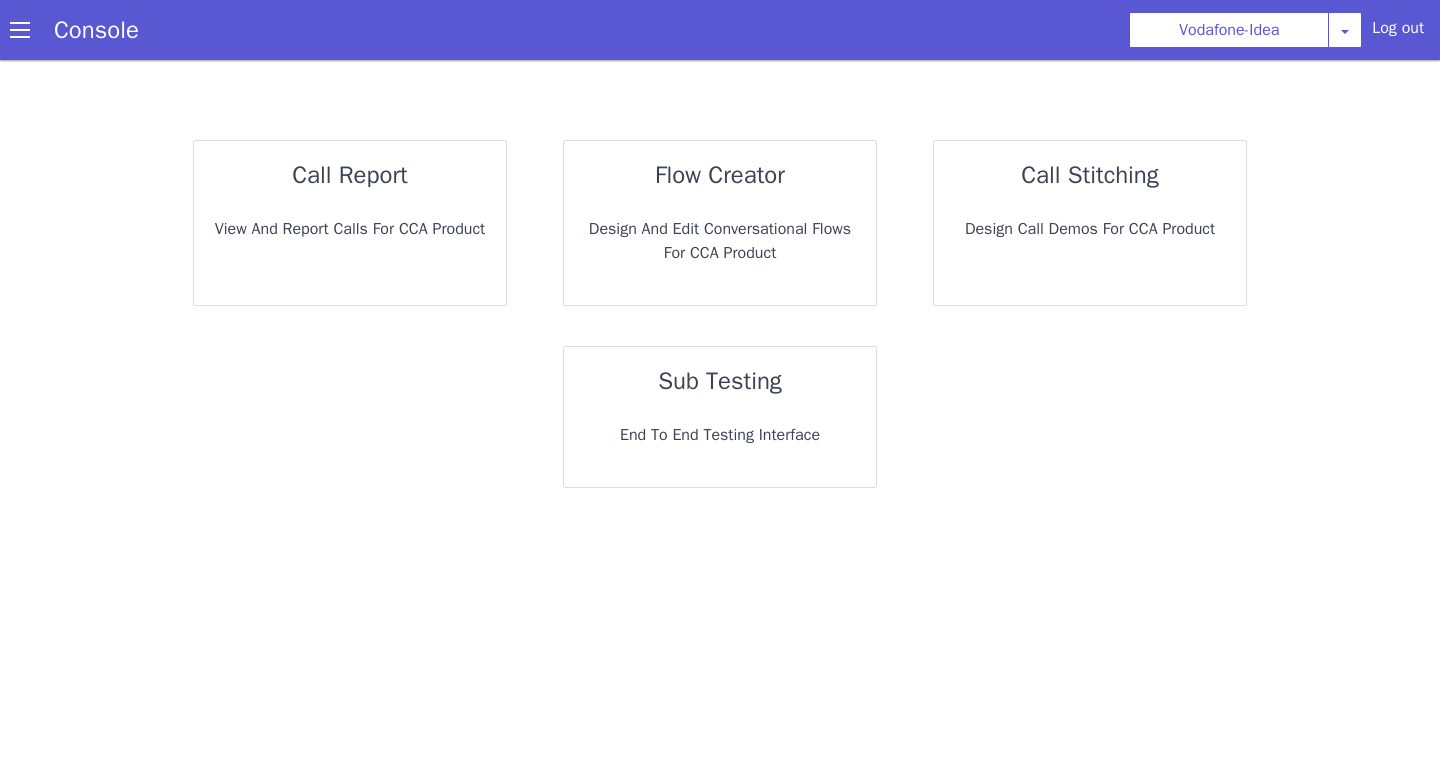 click on "sub testing End to End Testing Interface" at bounding box center (720, 417) 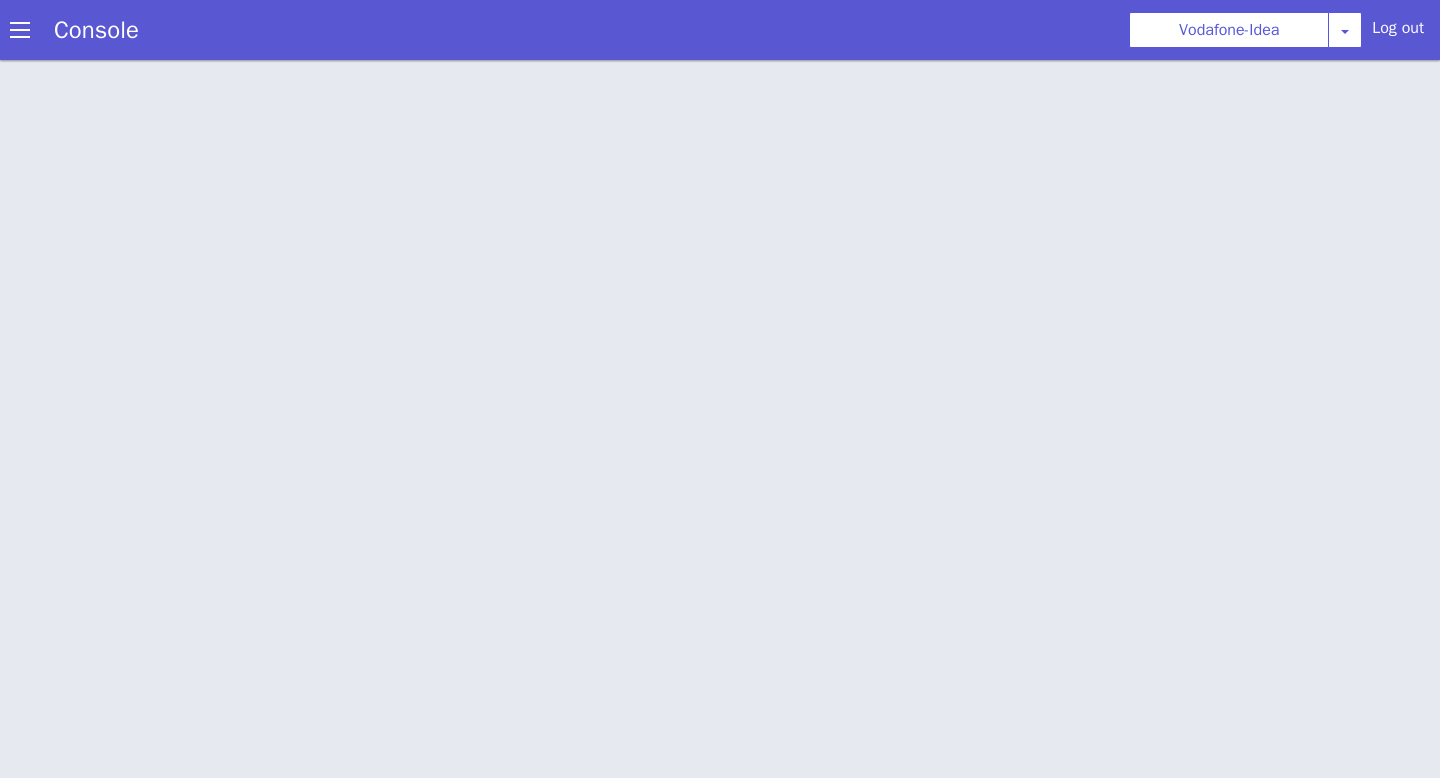 scroll, scrollTop: 6, scrollLeft: 0, axis: vertical 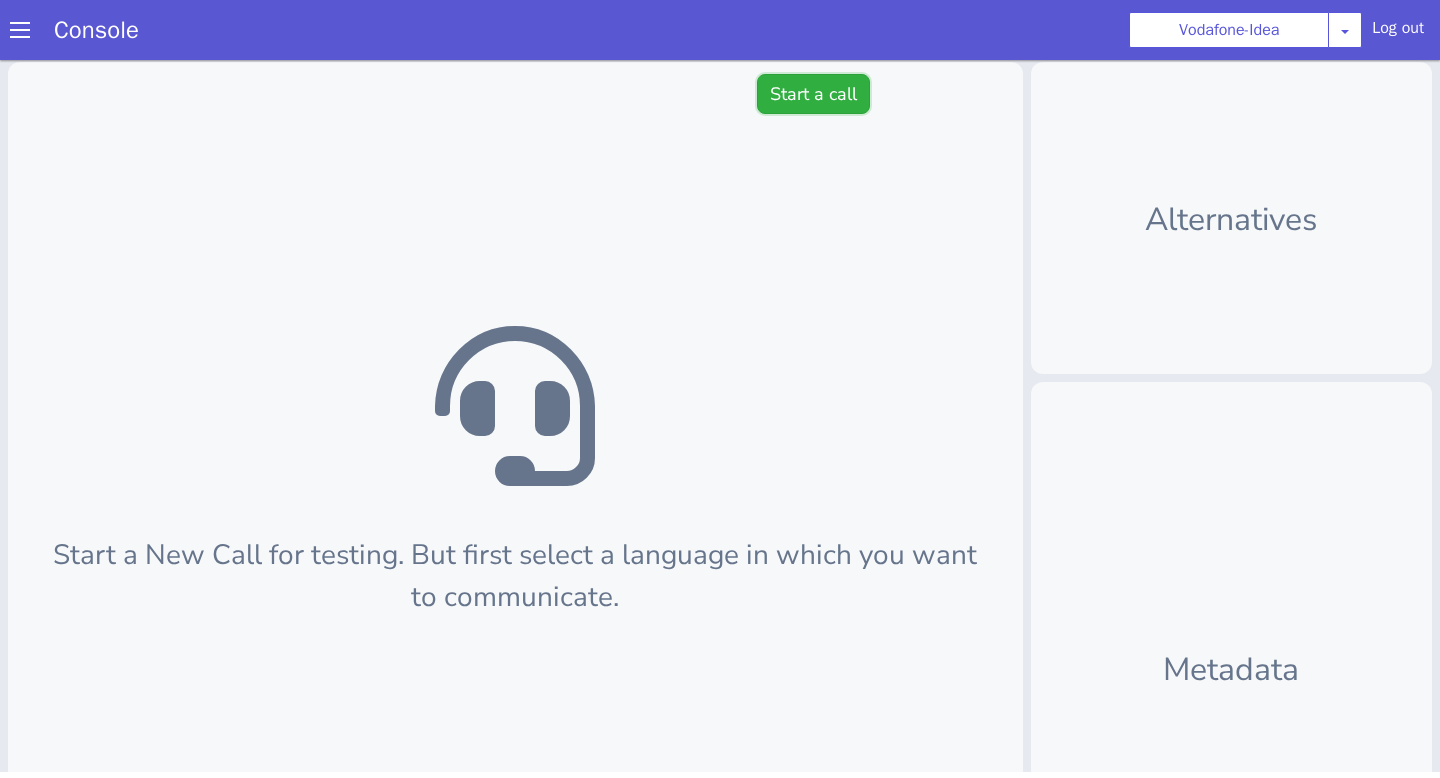 click on "Start a call" at bounding box center (813, 94) 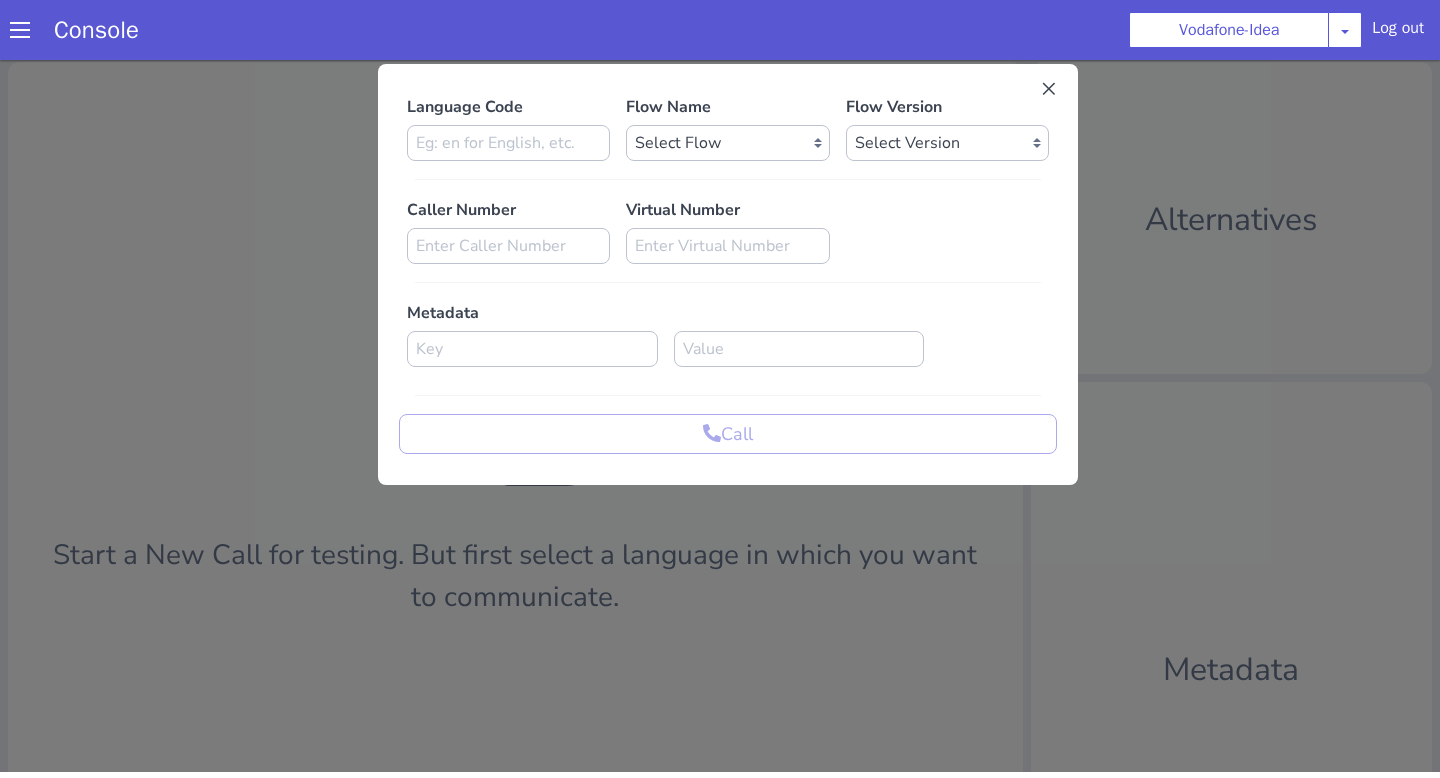 click on "Language Code Flow Name Select Flow Vi_uc3_farmer_bot vi_uc3_ocm_api_load_test FarmerBot_ta Vi_mnp_retention dummy_flow_testing UAT_Vi_Prod test_flow_test Vi_Prod_Gujarathi_testing VI prepaid recharge UAT voda_test_import UAT Vi Deepgram testing flow test_redirection temp_test_recorded_prompt test_silence_recorded voda_test_import_3 prod_vi_outbound_hi vi_prod farmer_bot_be vi_prod_studio_import_test Vi Postpaid Collection UC1 [ARCHIVE] vi_beta vi_uat vi_prod_studio_import prod_vi_outbound_mr vi_gamma_bn Vi Prepaid Recharge dxl_sanity_check vi_sandbox_testing vi_gamma_ta_sandbox_testing vi_core_sandbox_testing farmer_bot_ml voda_copy_test vi_prod_ml_ab farmer_bot_hi_UC2 vi_merged farmer_bot_hi pre_fetch_flow farmer_bot_gujarati vi_gamma prod_vi_outbound_en vi_virtual_number_repo vi_gamma_ta farmer_bot_en vi_gamma_gu farmer_bot_ta vi_core Prepaid To Postpaid non_faq_gamma_1 vi_gamma_mr farmer_bot_mr farmer_bot_gu Flow Version Select Version Caller Number Virtual Number Metadata  Call" at bounding box center [728, 274] 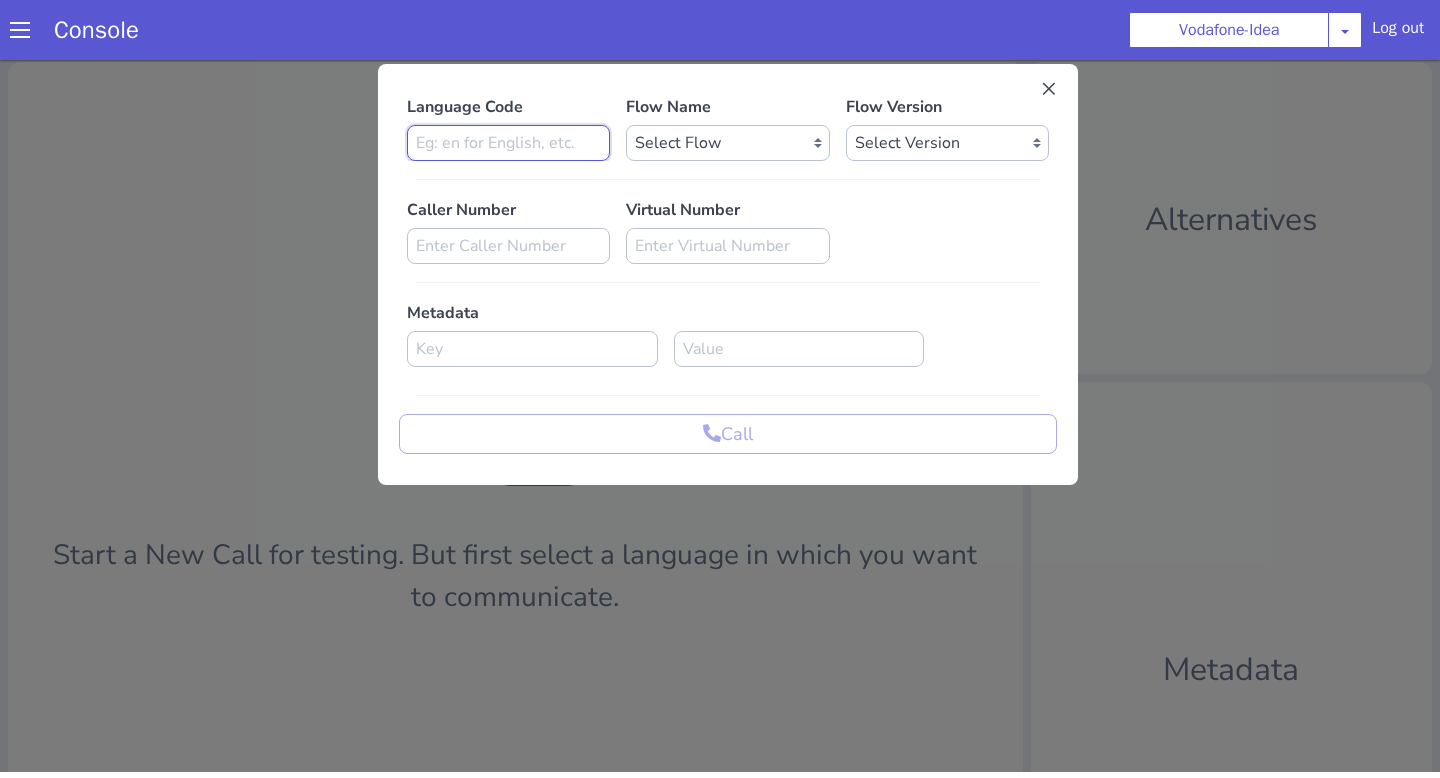 click at bounding box center (508, 143) 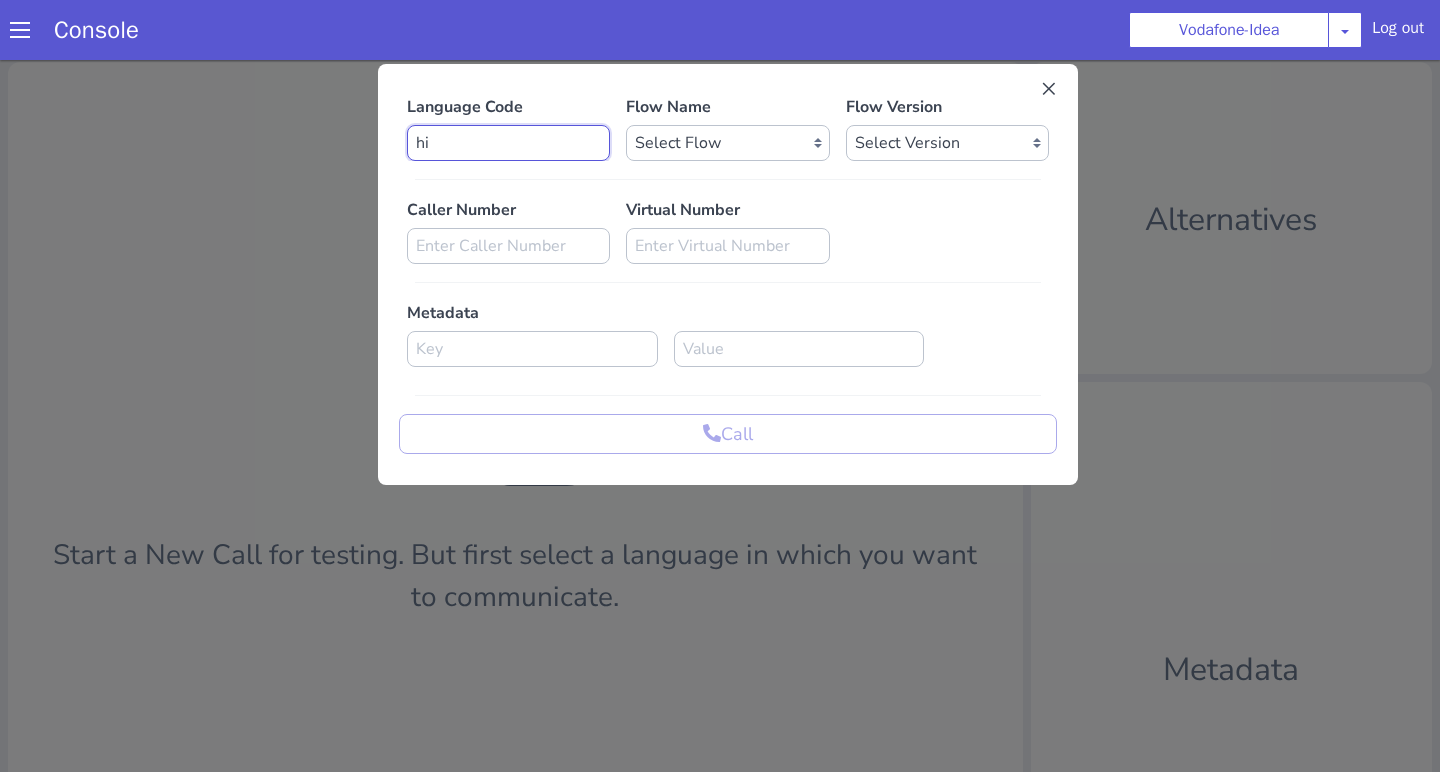 type on "hi" 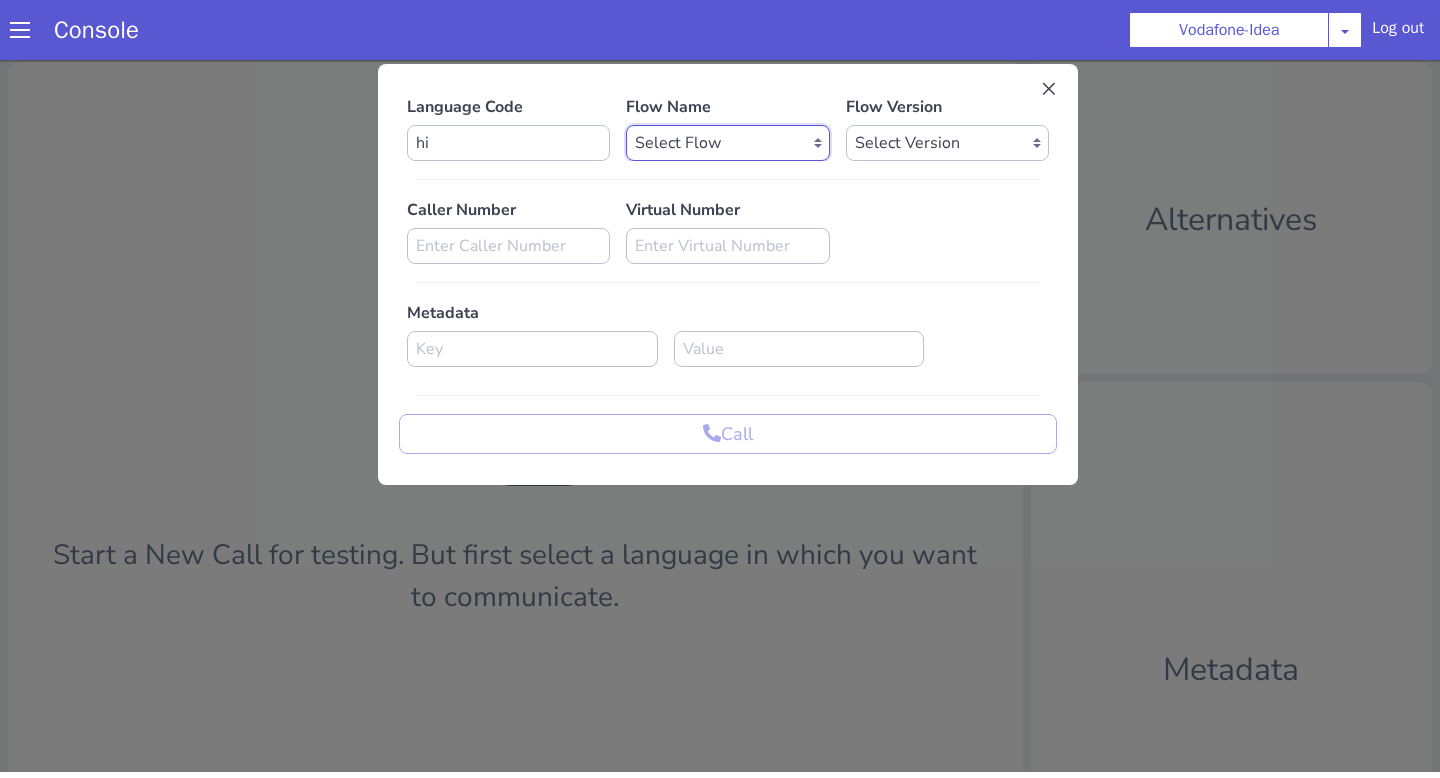 click on "Select Flow Vi_uc3_farmer_bot vi_uc3_ocm_api_load_test FarmerBot_ta Vi_mnp_retention dummy_flow_testing UAT_Vi_Prod test_flow_test Vi_Prod_Gujarathi_testing VI prepaid recharge UAT voda_test_import UAT Vi Deepgram testing flow test_redirection temp_test_recorded_prompt test_silence_recorded voda_test_import_3 prod_vi_outbound_hi vi_prod farmer_bot_be vi_prod_studio_import_test Vi Postpaid Collection UC1 [ARCHIVE] vi_beta vi_uat vi_prod_studio_import prod_vi_outbound_mr vi_gamma_bn Vi Prepaid Recharge dxl_sanity_check vi_sandbox_testing vi_gamma_ta_sandbox_testing vi_core_sandbox_testing farmer_bot_ml voda_copy_test vi_prod_ml_ab farmer_bot_hi_UC2 vi_merged farmer_bot_hi pre_fetch_flow farmer_bot_gujarati vi_gamma prod_vi_outbound_en vi_virtual_number_repo vi_gamma_ta farmer_bot_en vi_gamma_gu farmer_bot_ta vi_core Prepaid To Postpaid non_faq_gamma_1 vi_gamma_mr farmer_bot_mr farmer_bot_gu" at bounding box center (727, 143) 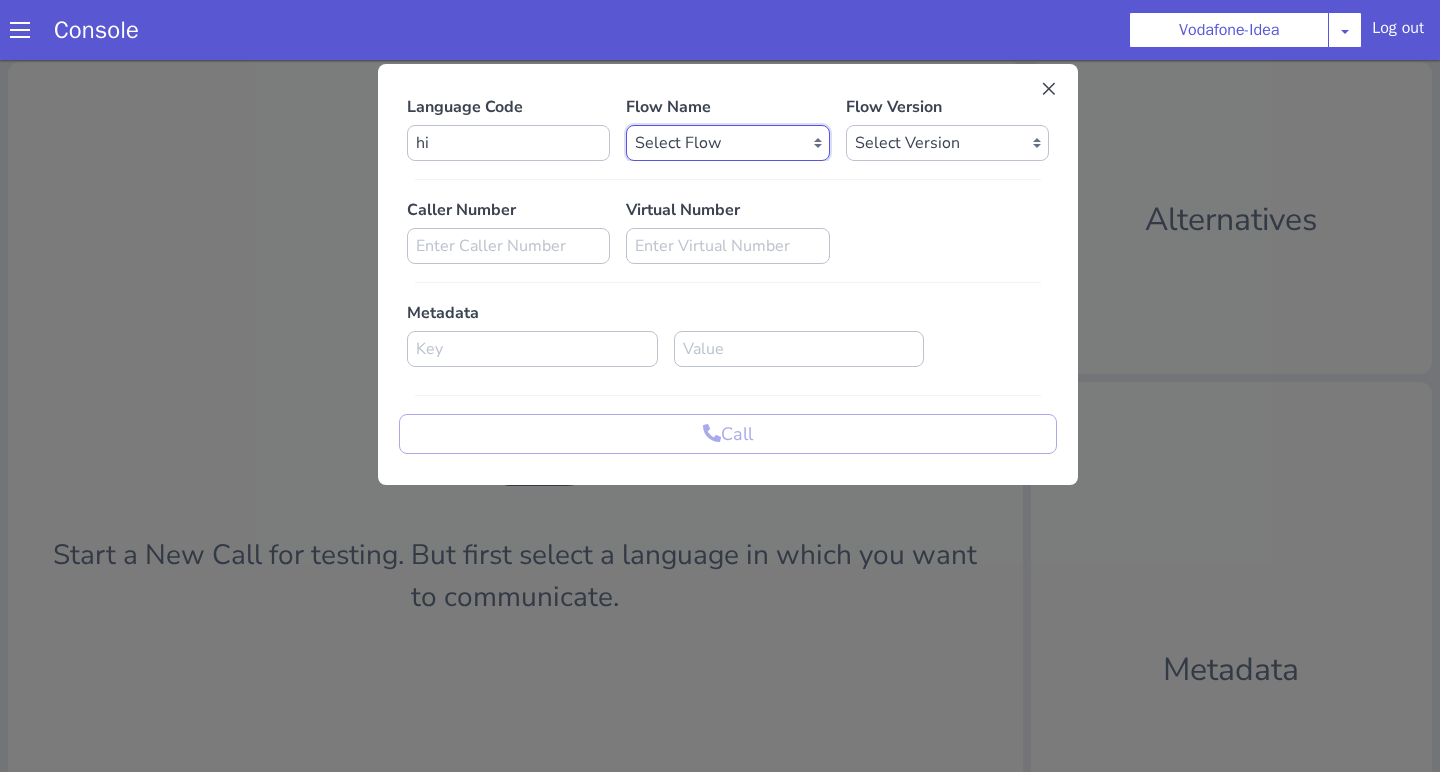 select on "19db61bd-5fe9-41e3-8ca7-afe9eea2095b" 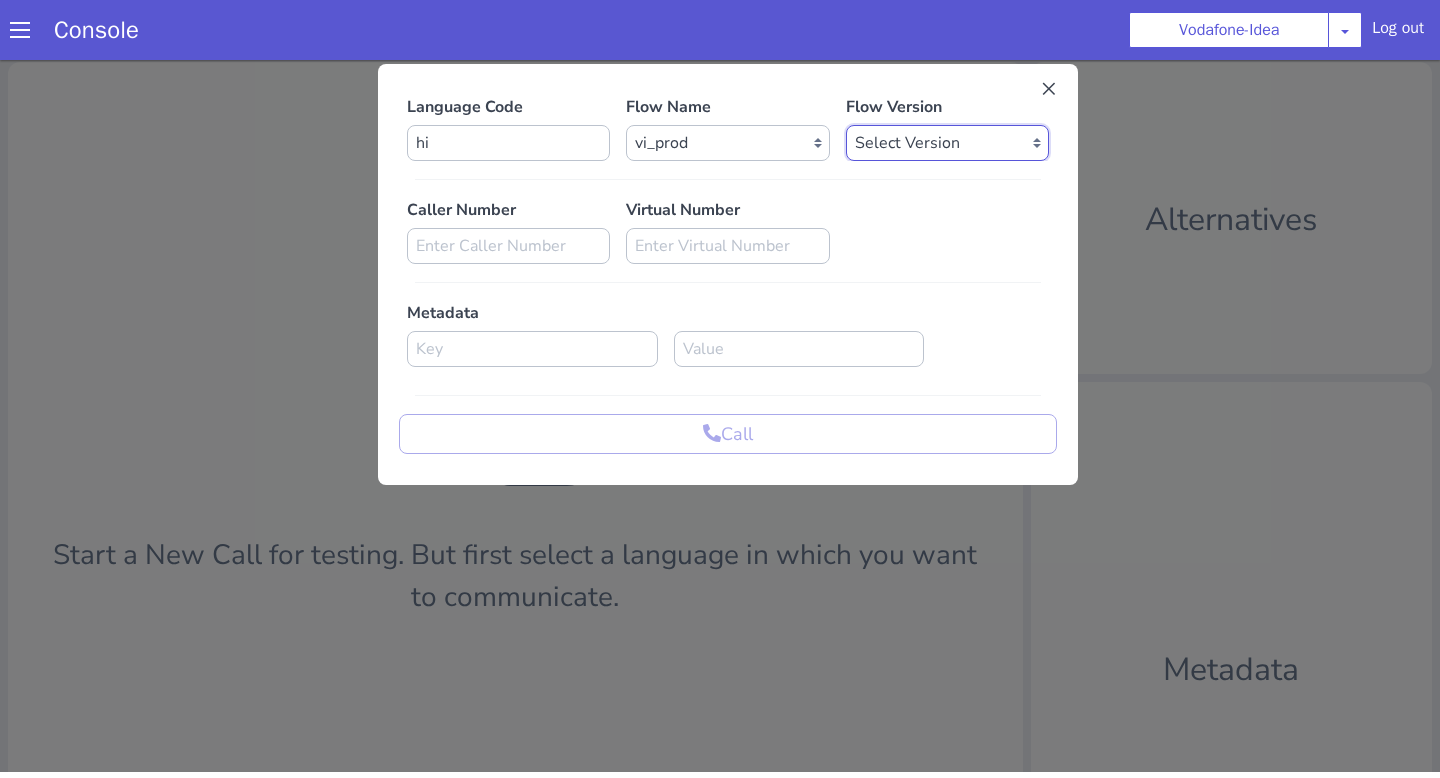 click on "Select Version 0.4.21 0.4.20 0.4.19 0.4.18 0.4.17 0.4.16 0.4.15 0.4.14 0.4.13 0.4.12 0.4.11 0.4.10 0.4.9 0.4.8 0.4.7 0.4.6 0.4.5 0.4.4 0.4.3 0.4.2 0.4.1 0.4.0 0.3.109 0.3.108 0.3.107 0.3.106 0.3.105 0.3.104 0.3.103 0.3.102 0.3.101 0.3.100 0.3.99 0.3.98 0.3.97 0.3.96 0.3.95 0.3.94 0.3.93 0.3.92 0.3.91 0.3.90 0.3.89 0.3.88 0.3.87 0.3.86 0.3.85 0.3.84 0.3.83 0.3.82 0.3.81 0.3.80 0.3.79 0.3.78 0.3.77 0.3.76 0.3.75 0.3.74 0.3.73 0.3.72 0.3.71 0.3.70 0.3.69 0.3.68 0.3.67 0.3.66 0.3.65 0.3.64 0.3.63 0.3.62 0.3.61 0.3.60 0.3.59 0.3.58 0.3.57 0.3.56 0.3.55 0.3.54 0.3.53 0.3.52 0.3.51 0.3.50 0.3.49 0.3.48 0.3.47 0.3.46 0.3.45 0.3.44 0.3.43 0.3.42 0.3.41 0.3.40 0.3.39 0.3.38 0.3.37 0.3.36 0.3.35 0.3.34 0.3.33 0.3.32 0.3.31 0.3.30 0.3.29 0.3.28 0.3.27 0.3.26 0.3.25 0.3.24 0.3.23 0.3.22 0.3.21 0.3.20 0.3.19 0.3.18 0.3.17 0.3.16 0.3.15 0.3.14 0.3.13 0.3.12 0.3.11 0.3.10 0.3.9 0.3.8 0.3.7 0.3.6 0.3.5 0.3.4 0.3.3 0.3.2 0.3.1 0.3.0 0.2.2 0.2.1 0.2.0 0.1.0 0.0.64 0.0.63 0.0.62 0.0.61 0.0.60 0.0.59 0.0.58 0.0.57 0.0.56 0.0.55" at bounding box center [947, 143] 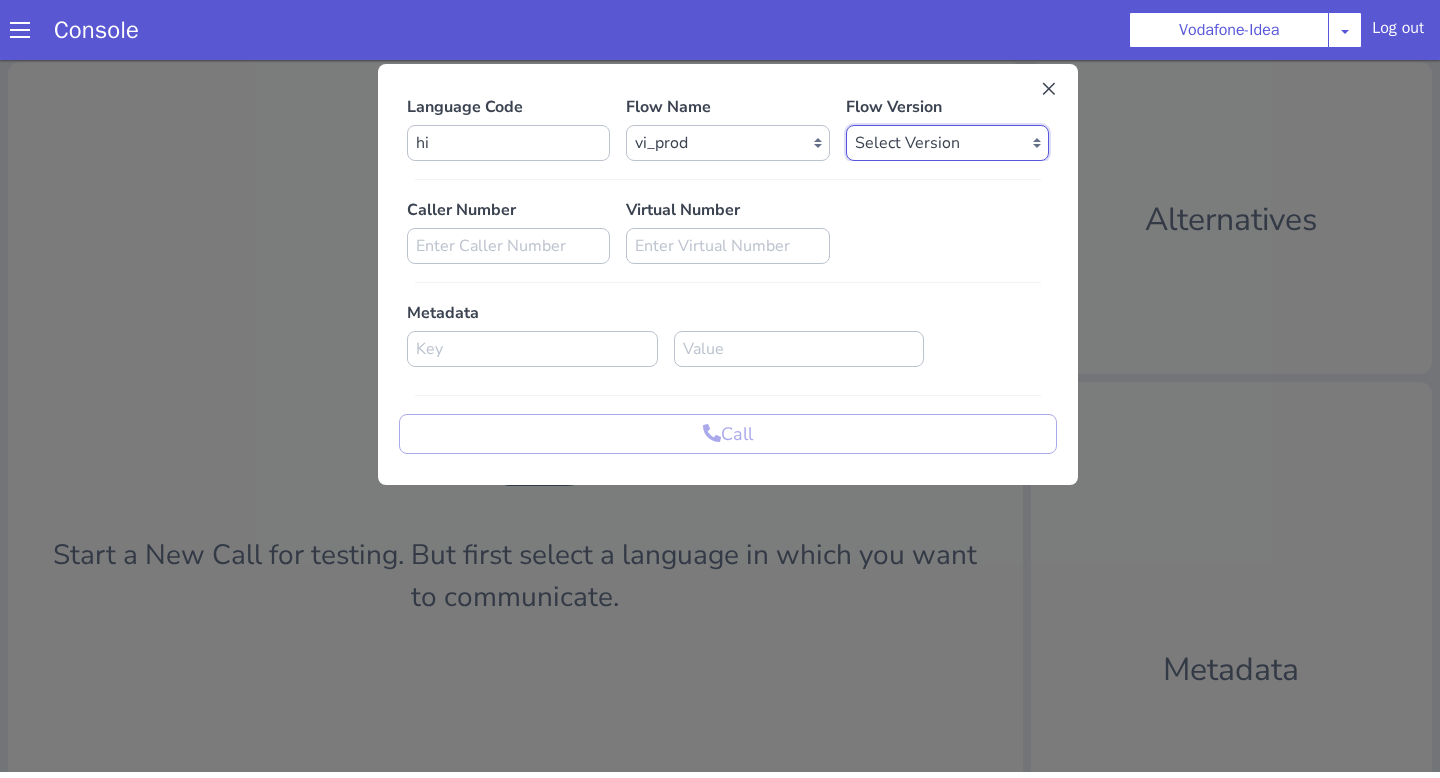 click on "Select Version 0.4.21 0.4.20 0.4.19 0.4.18 0.4.17 0.4.16 0.4.15 0.4.14 0.4.13 0.4.12 0.4.11 0.4.10 0.4.9 0.4.8 0.4.7 0.4.6 0.4.5 0.4.4 0.4.3 0.4.2 0.4.1 0.4.0 0.3.109 0.3.108 0.3.107 0.3.106 0.3.105 0.3.104 0.3.103 0.3.102 0.3.101 0.3.100 0.3.99 0.3.98 0.3.97 0.3.96 0.3.95 0.3.94 0.3.93 0.3.92 0.3.91 0.3.90 0.3.89 0.3.88 0.3.87 0.3.86 0.3.85 0.3.84 0.3.83 0.3.82 0.3.81 0.3.80 0.3.79 0.3.78 0.3.77 0.3.76 0.3.75 0.3.74 0.3.73 0.3.72 0.3.71 0.3.70 0.3.69 0.3.68 0.3.67 0.3.66 0.3.65 0.3.64 0.3.63 0.3.62 0.3.61 0.3.60 0.3.59 0.3.58 0.3.57 0.3.56 0.3.55 0.3.54 0.3.53 0.3.52 0.3.51 0.3.50 0.3.49 0.3.48 0.3.47 0.3.46 0.3.45 0.3.44 0.3.43 0.3.42 0.3.41 0.3.40 0.3.39 0.3.38 0.3.37 0.3.36 0.3.35 0.3.34 0.3.33 0.3.32 0.3.31 0.3.30 0.3.29 0.3.28 0.3.27 0.3.26 0.3.25 0.3.24 0.3.23 0.3.22 0.3.21 0.3.20 0.3.19 0.3.18 0.3.17 0.3.16 0.3.15 0.3.14 0.3.13 0.3.12 0.3.11 0.3.10 0.3.9 0.3.8 0.3.7 0.3.6 0.3.5 0.3.4 0.3.3 0.3.2 0.3.1 0.3.0 0.2.2 0.2.1 0.2.0 0.1.0 0.0.64 0.0.63 0.0.62 0.0.61 0.0.60 0.0.59 0.0.58 0.0.57 0.0.56 0.0.55" at bounding box center (947, 143) 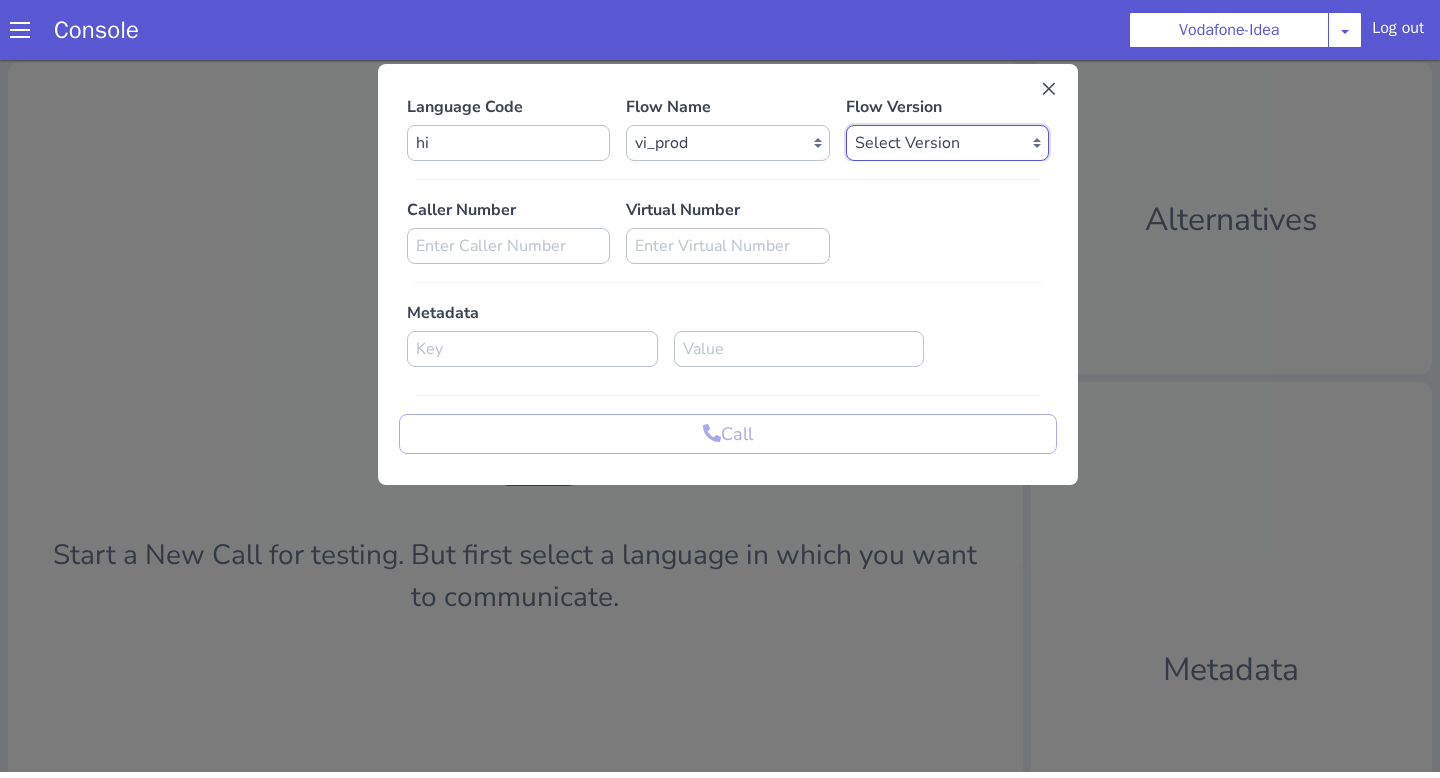 select on "0.4.20" 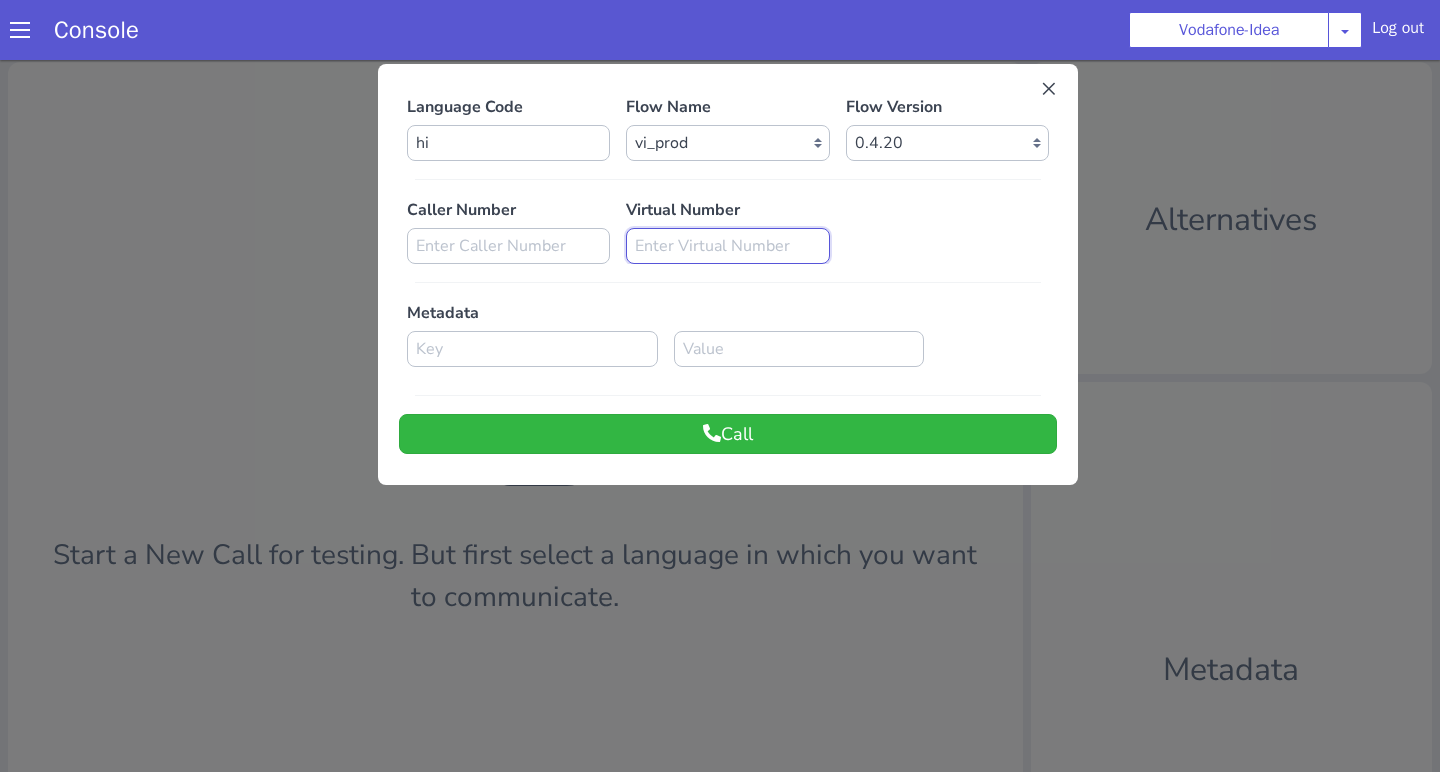 click at bounding box center (727, 246) 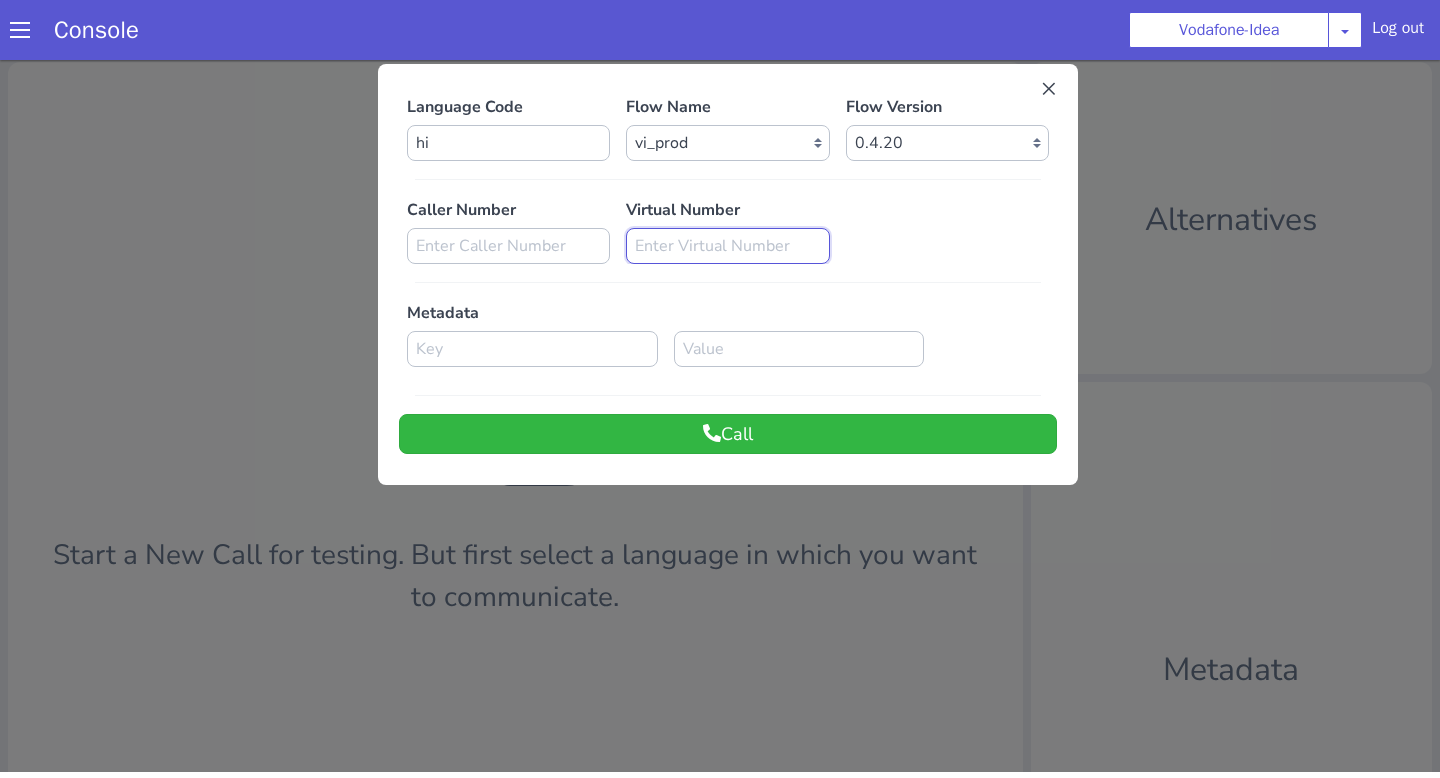 click at bounding box center [727, 246] 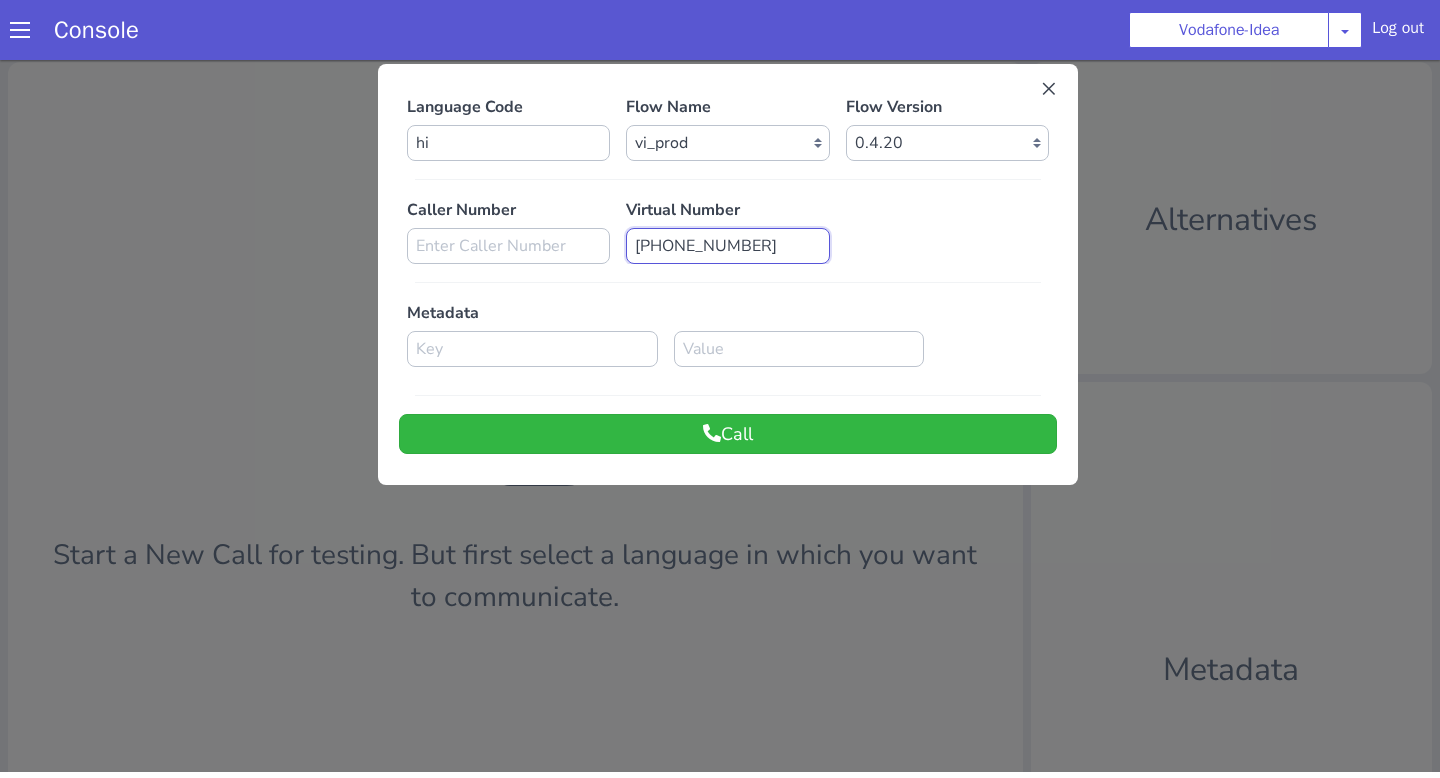 type on "+918062123031" 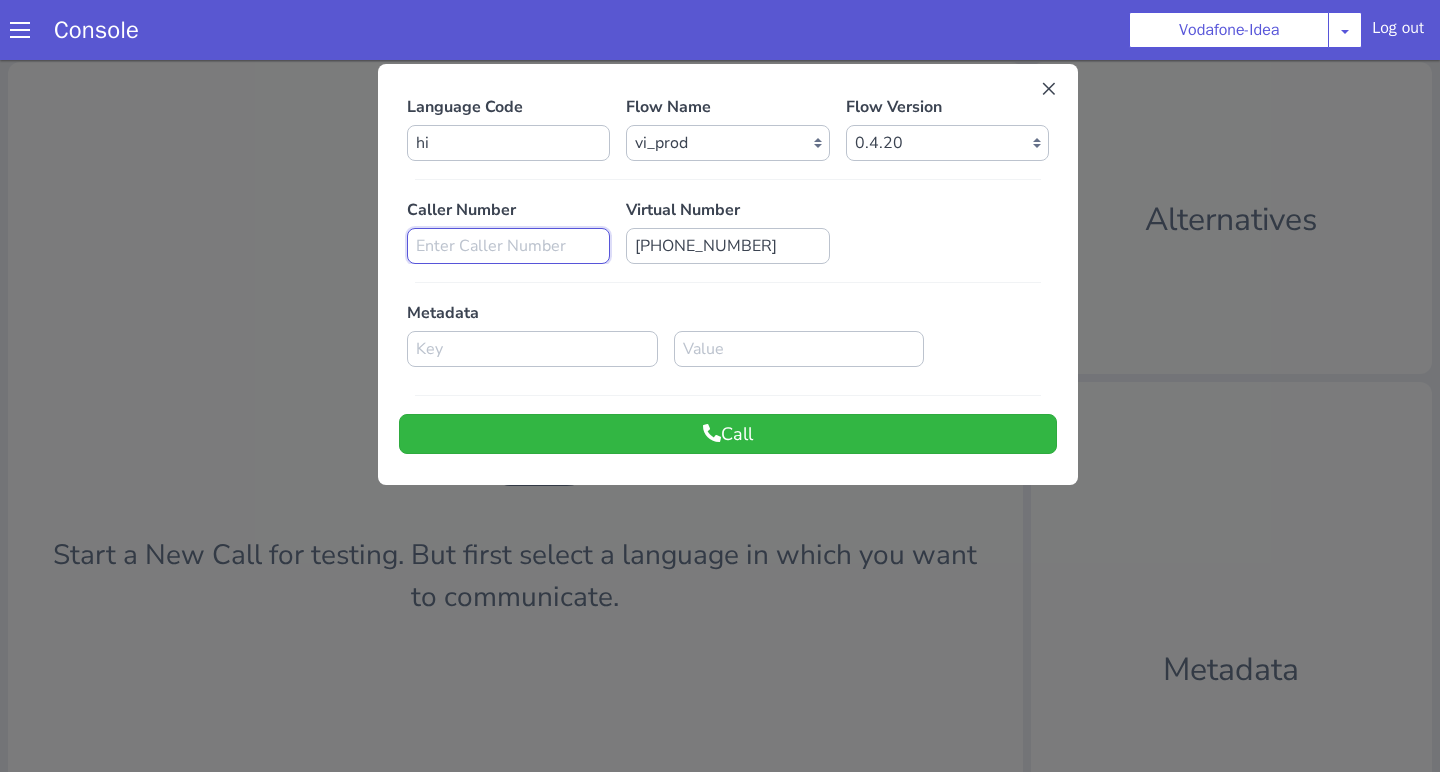 click at bounding box center [508, 246] 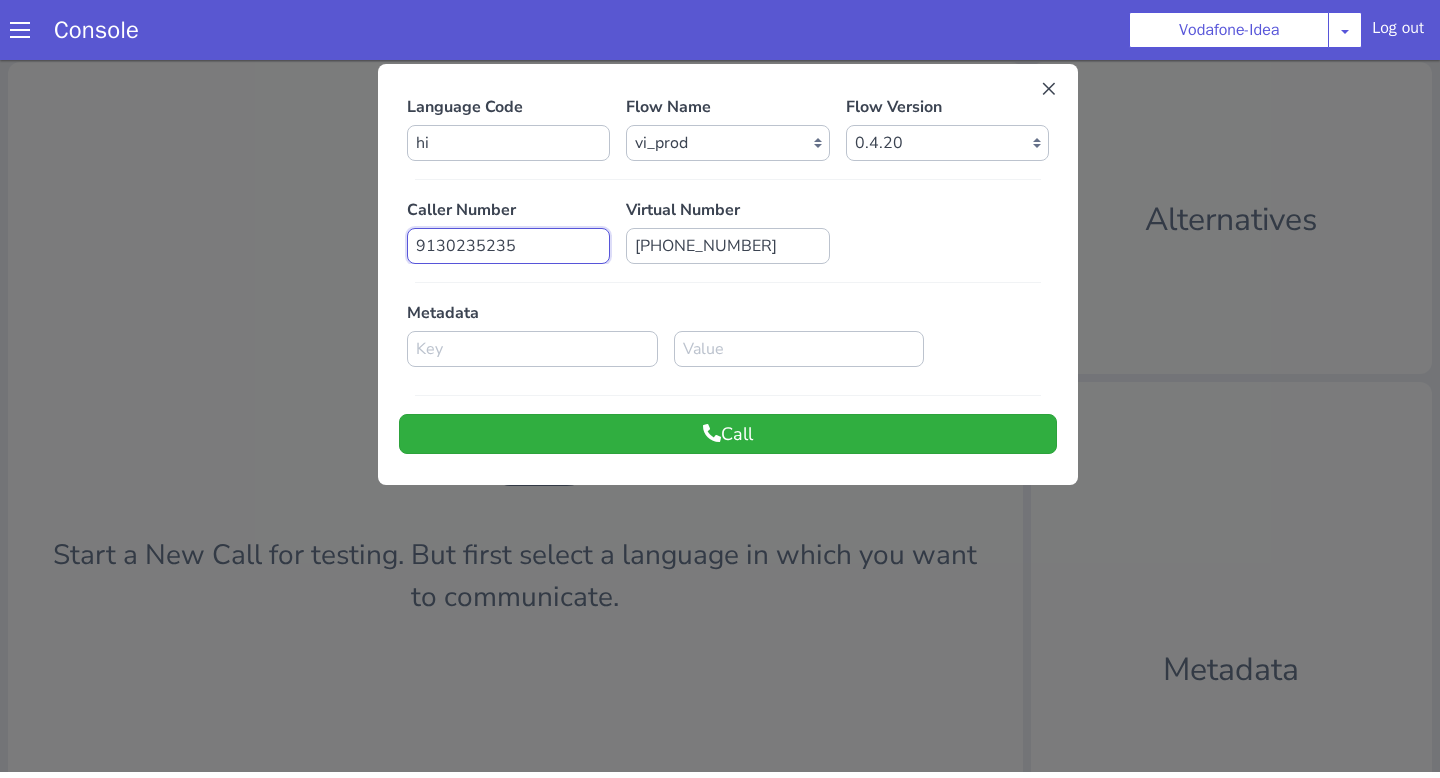 type on "9130235235" 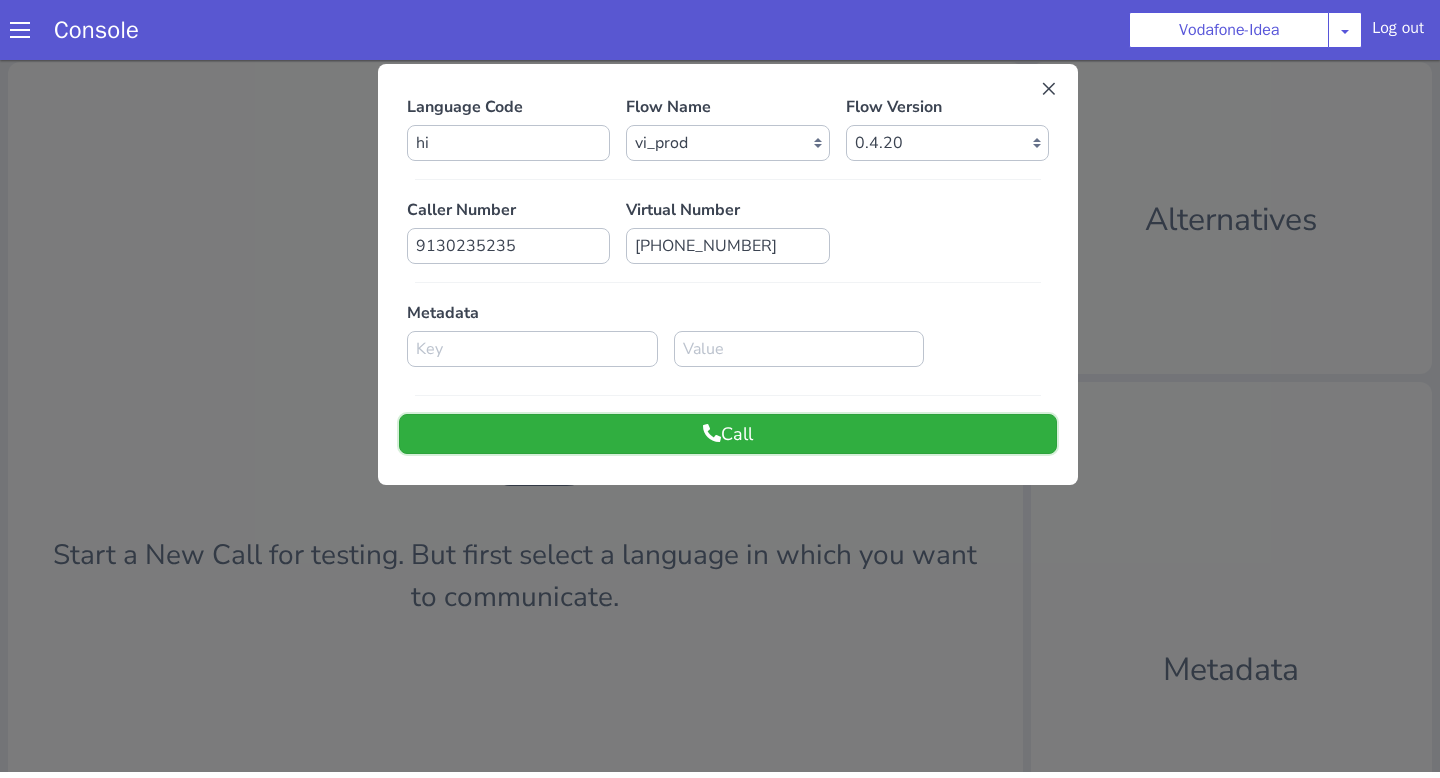 click on "Call" at bounding box center [728, 434] 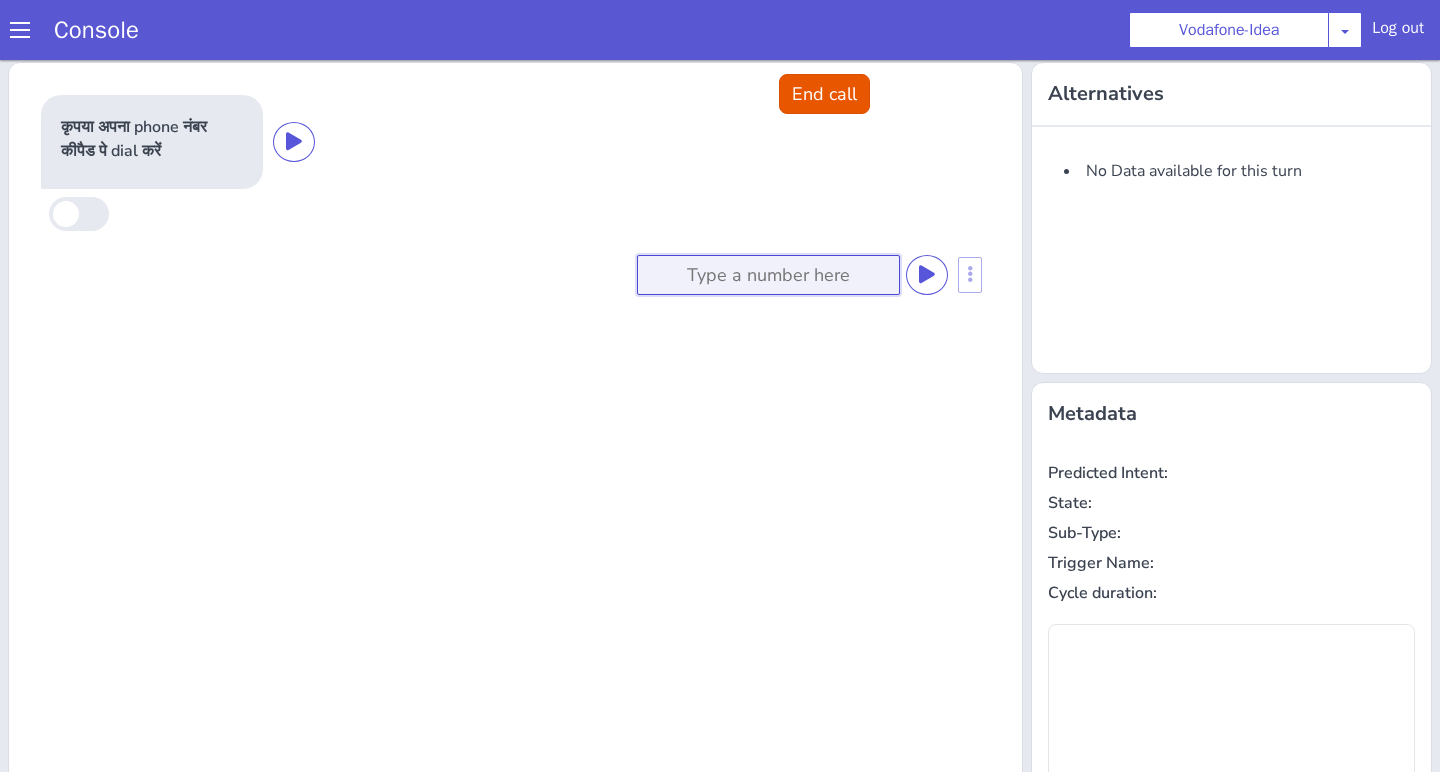 click at bounding box center (768, 275) 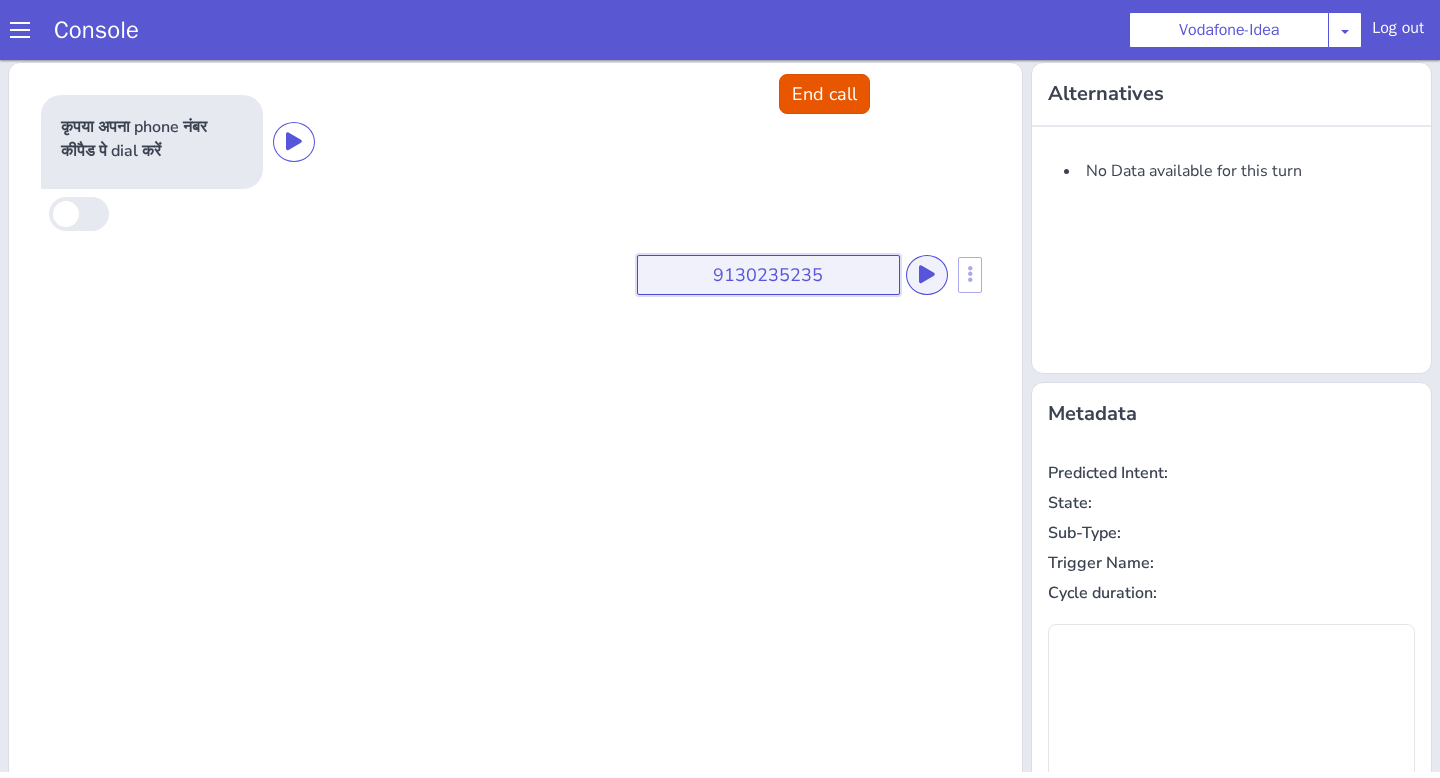 type on "9130235235" 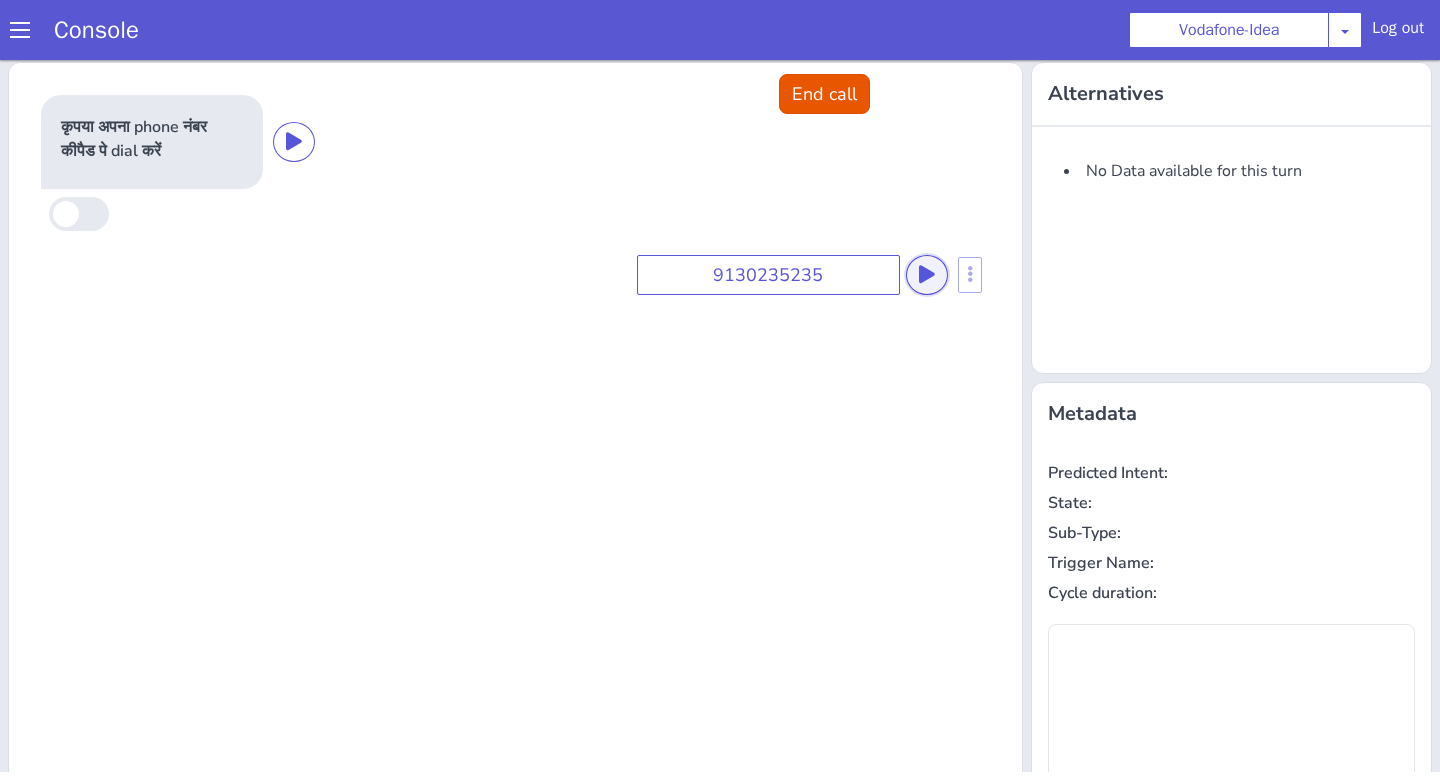 click at bounding box center [927, 274] 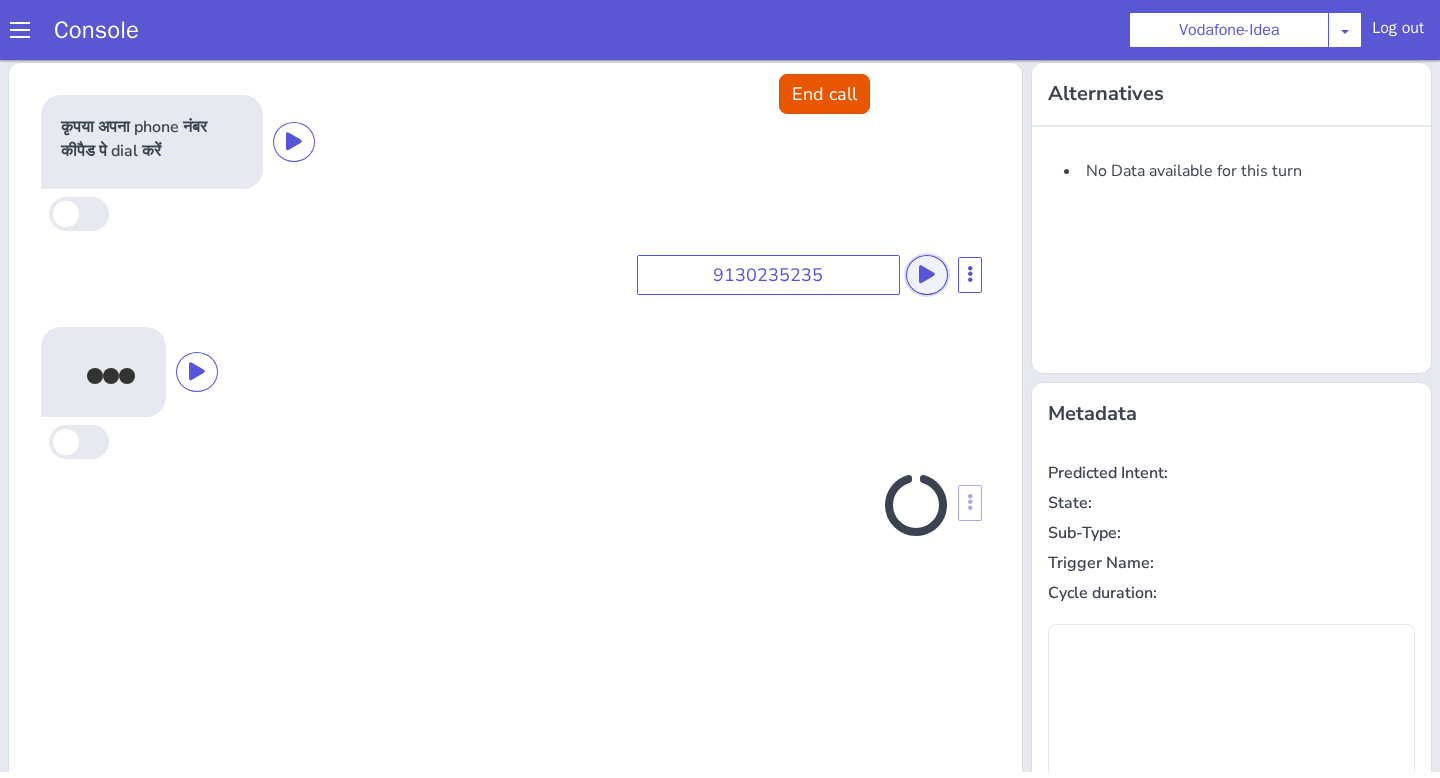 scroll, scrollTop: 33, scrollLeft: 0, axis: vertical 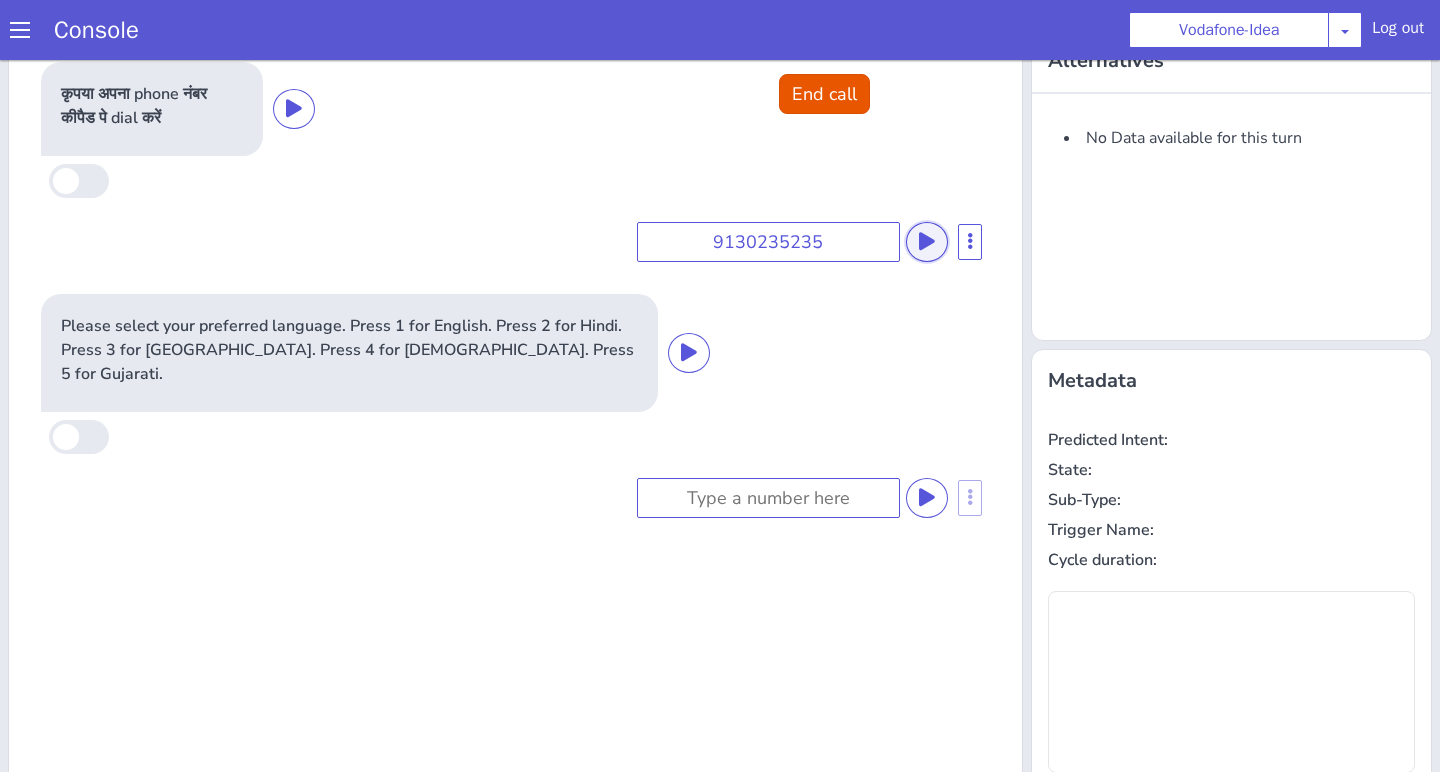 type on "null" 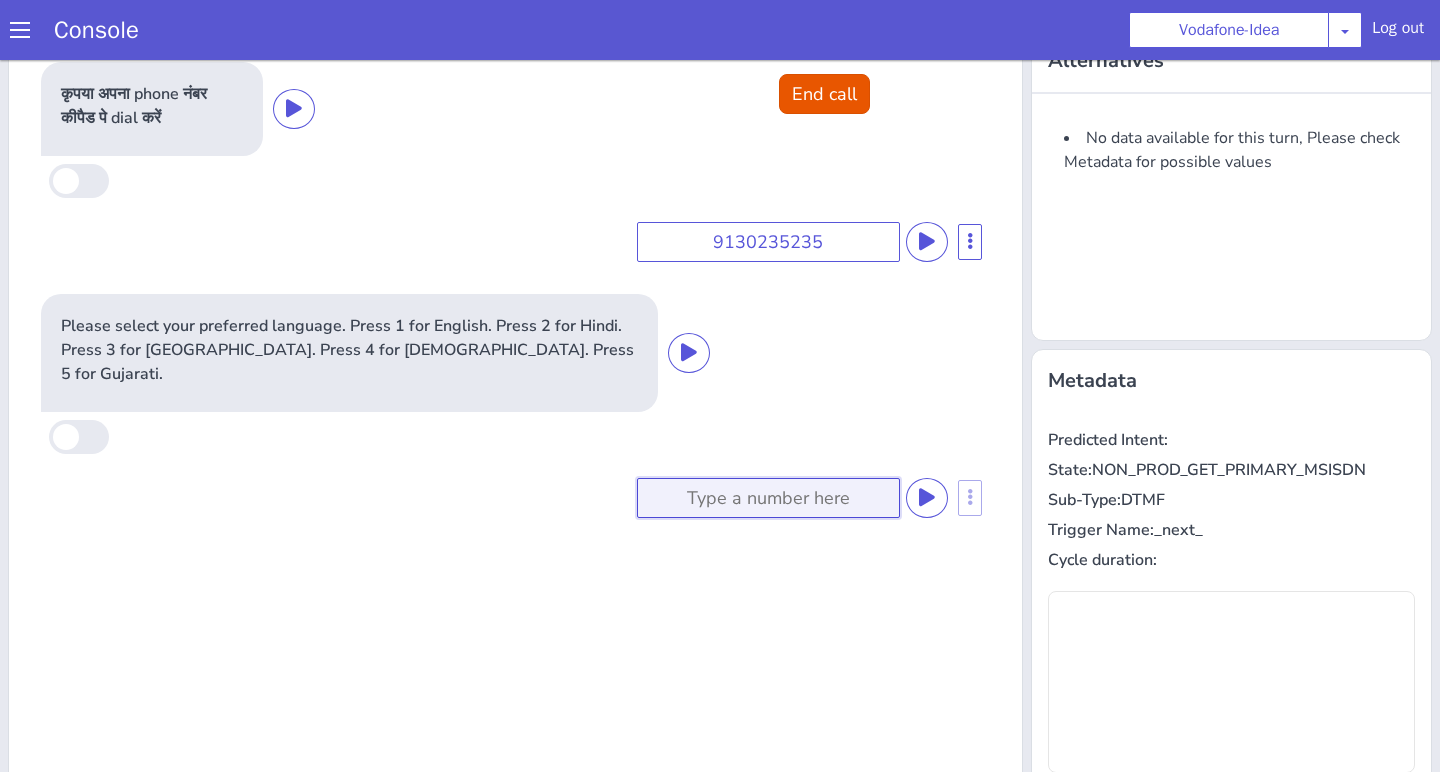 click at bounding box center [768, 498] 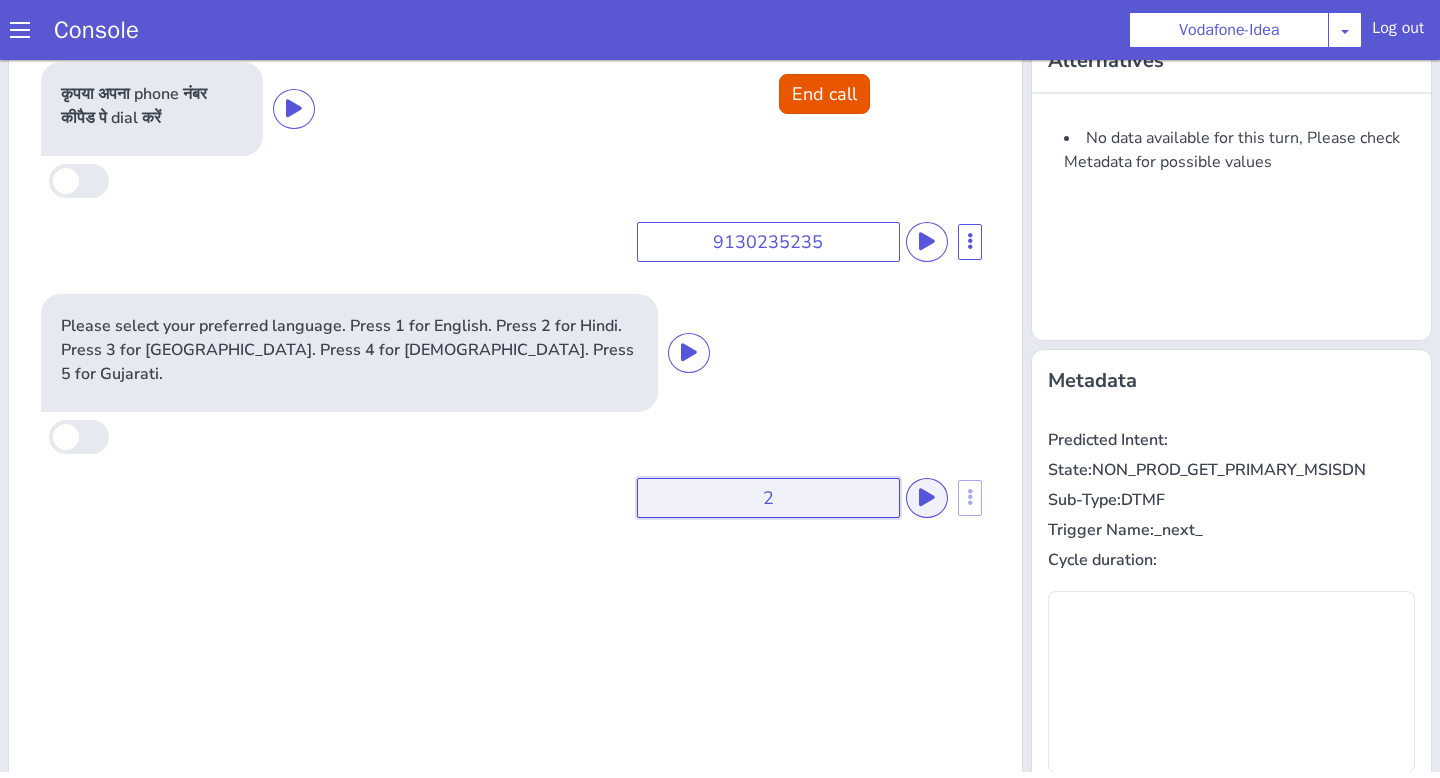 type on "2" 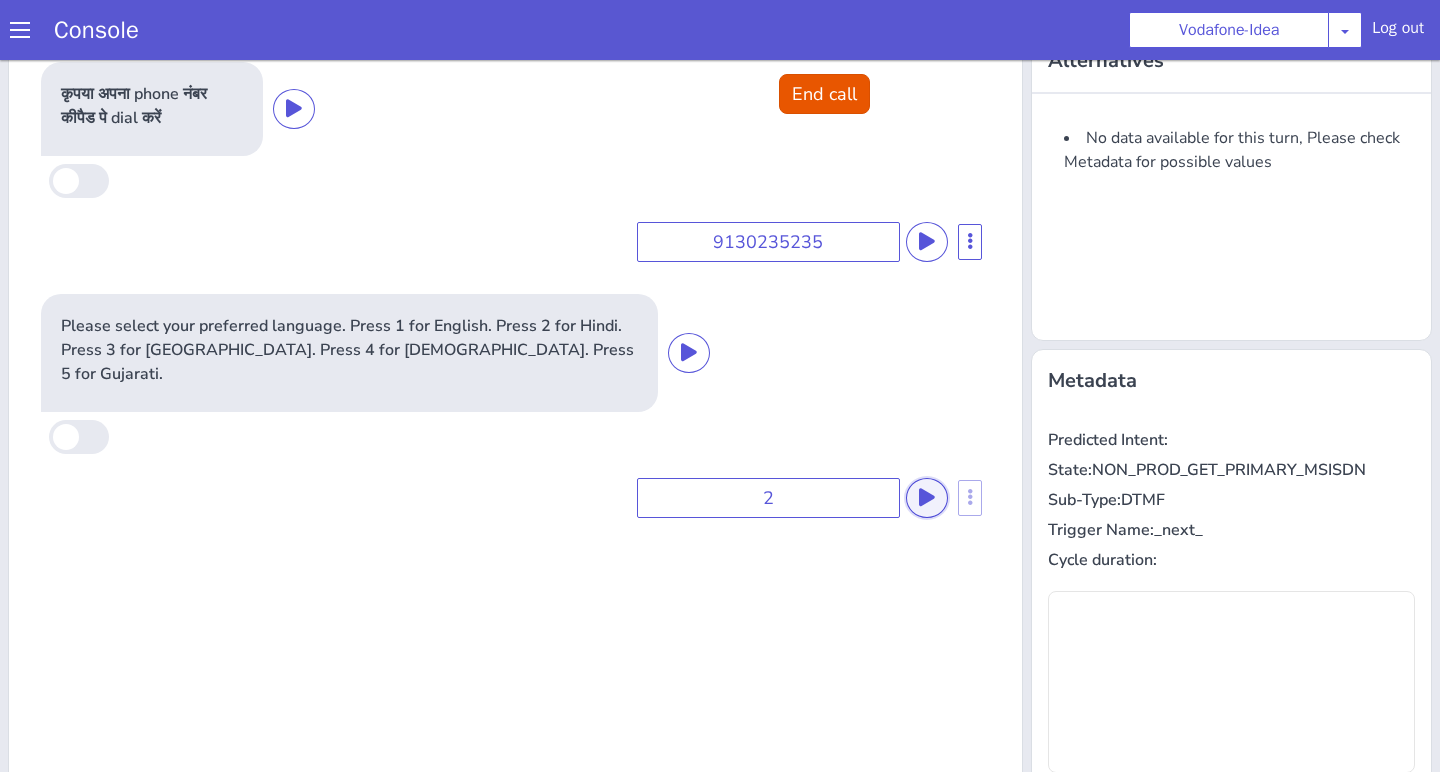 click at bounding box center [927, 497] 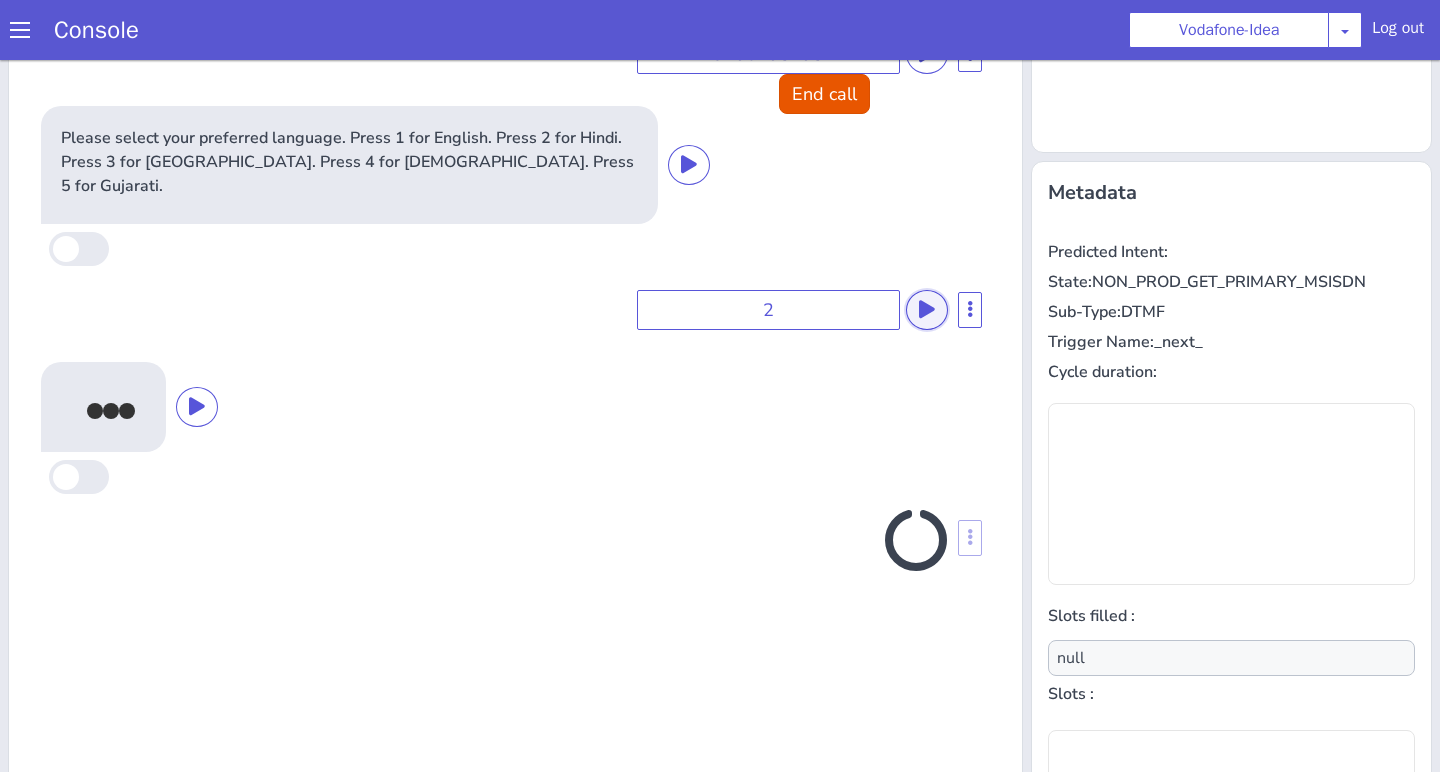 scroll, scrollTop: 242, scrollLeft: 0, axis: vertical 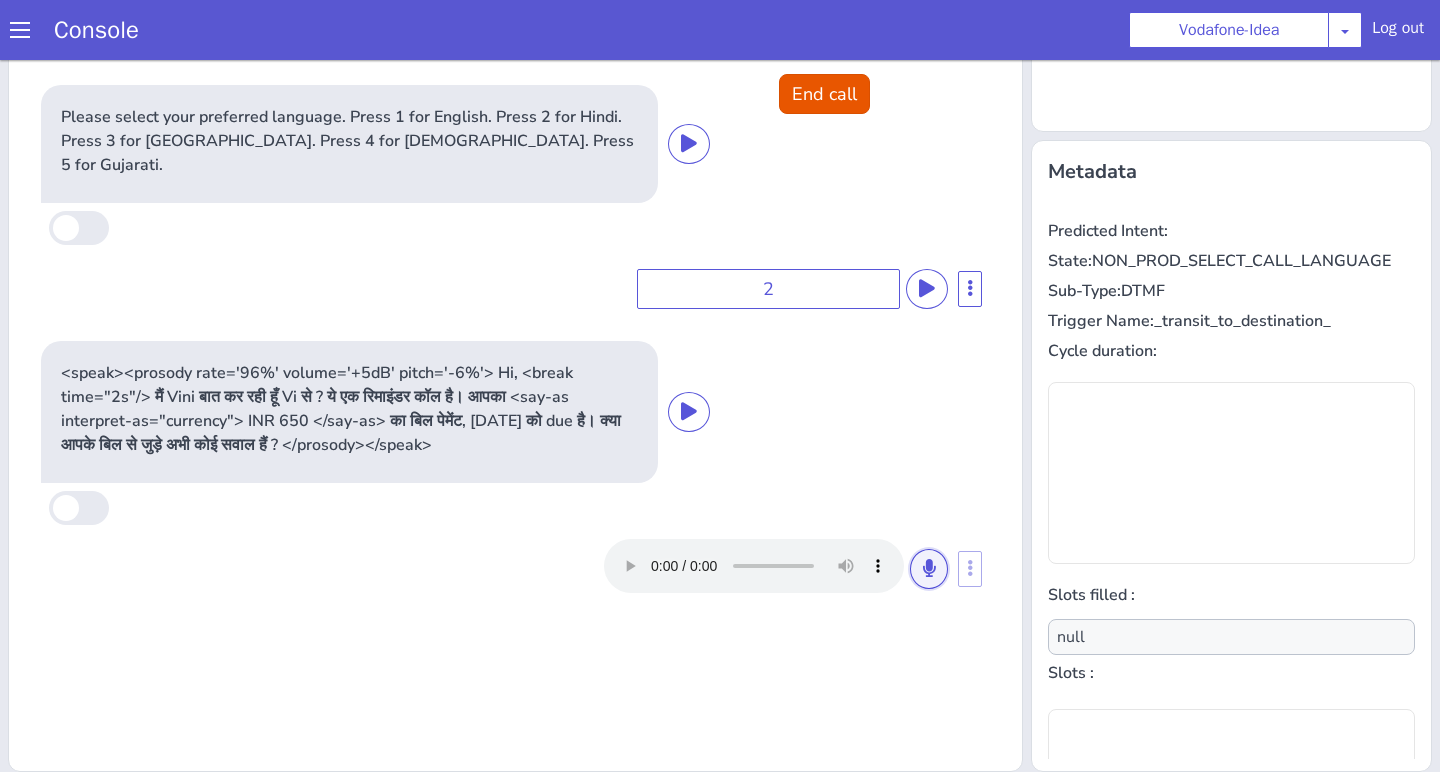 click at bounding box center [929, 569] 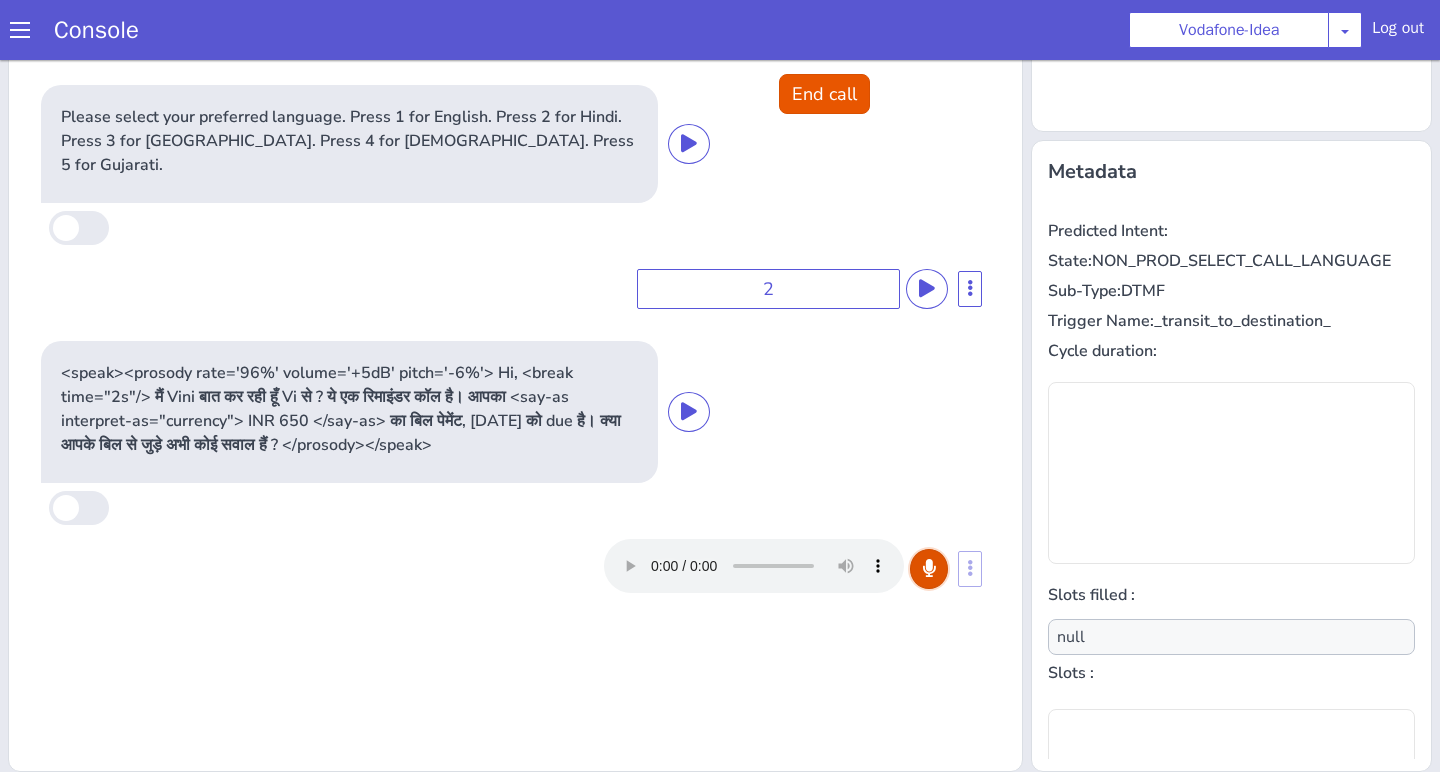 click at bounding box center (929, 569) 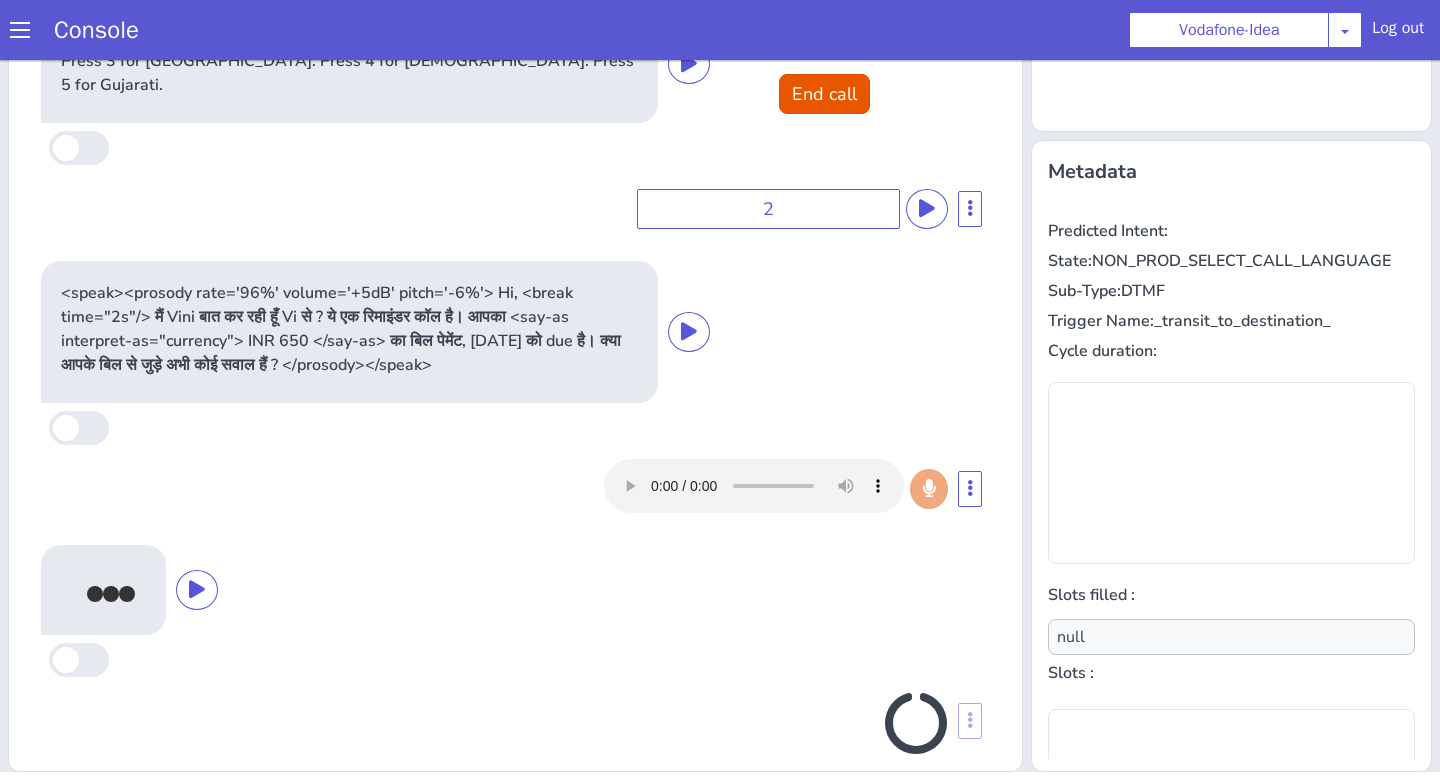scroll, scrollTop: 74, scrollLeft: 0, axis: vertical 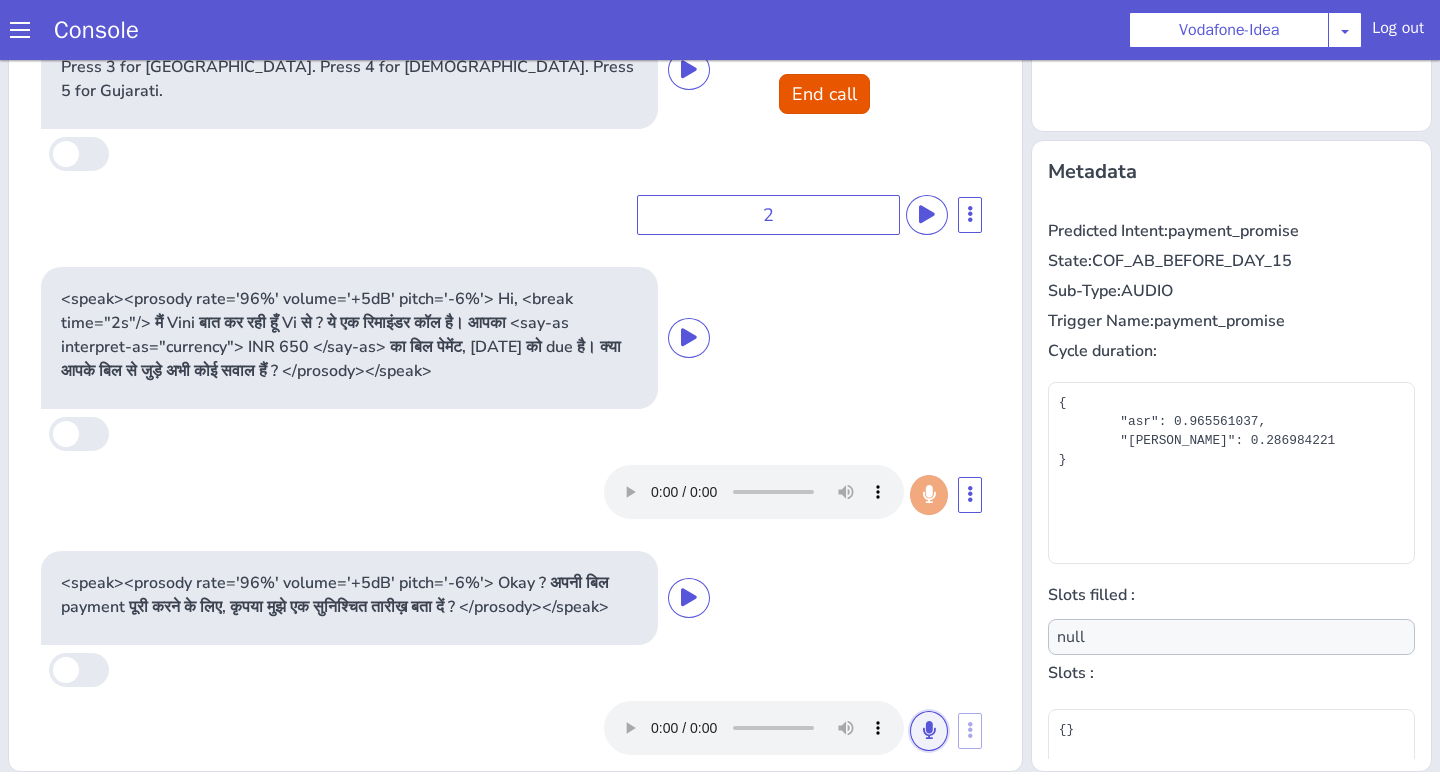 click at bounding box center (929, 731) 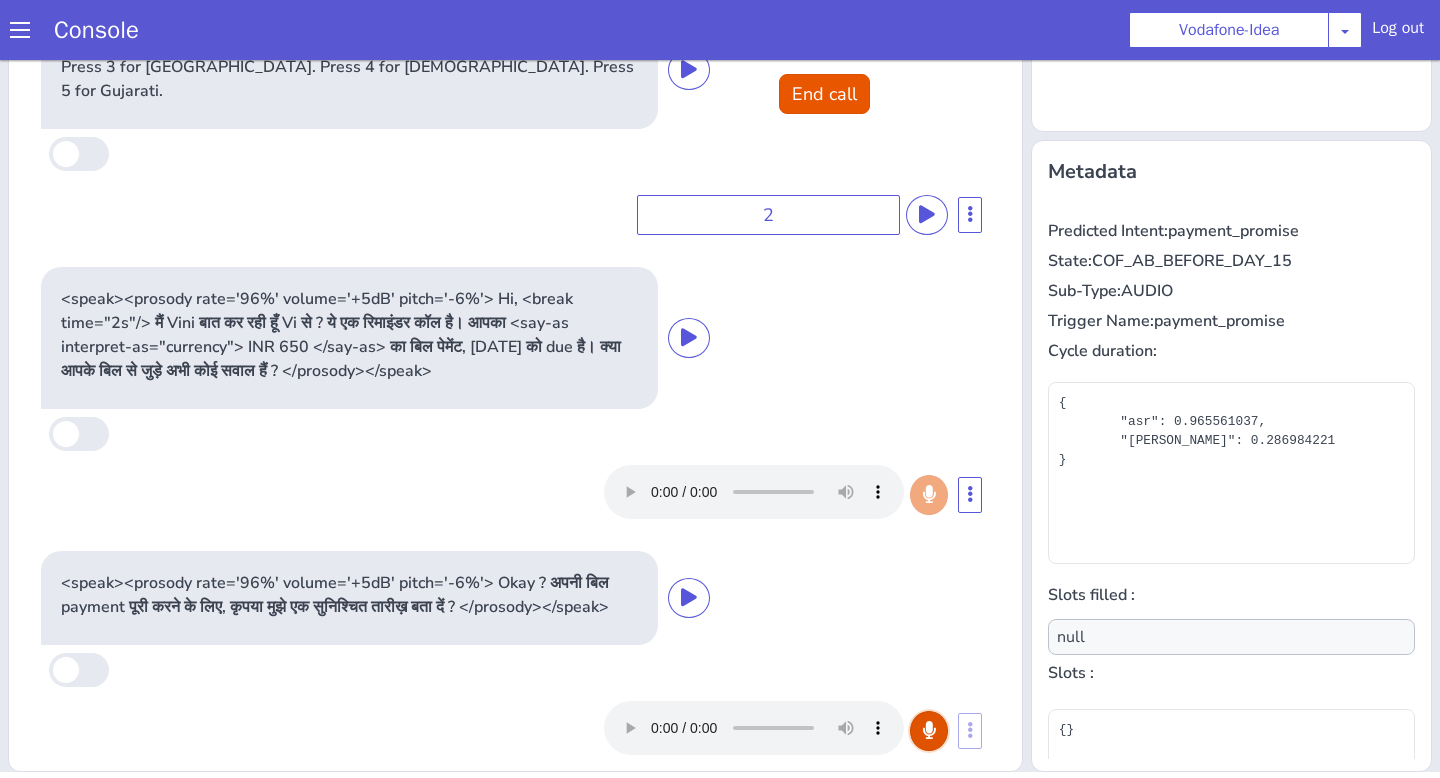 click at bounding box center [929, 731] 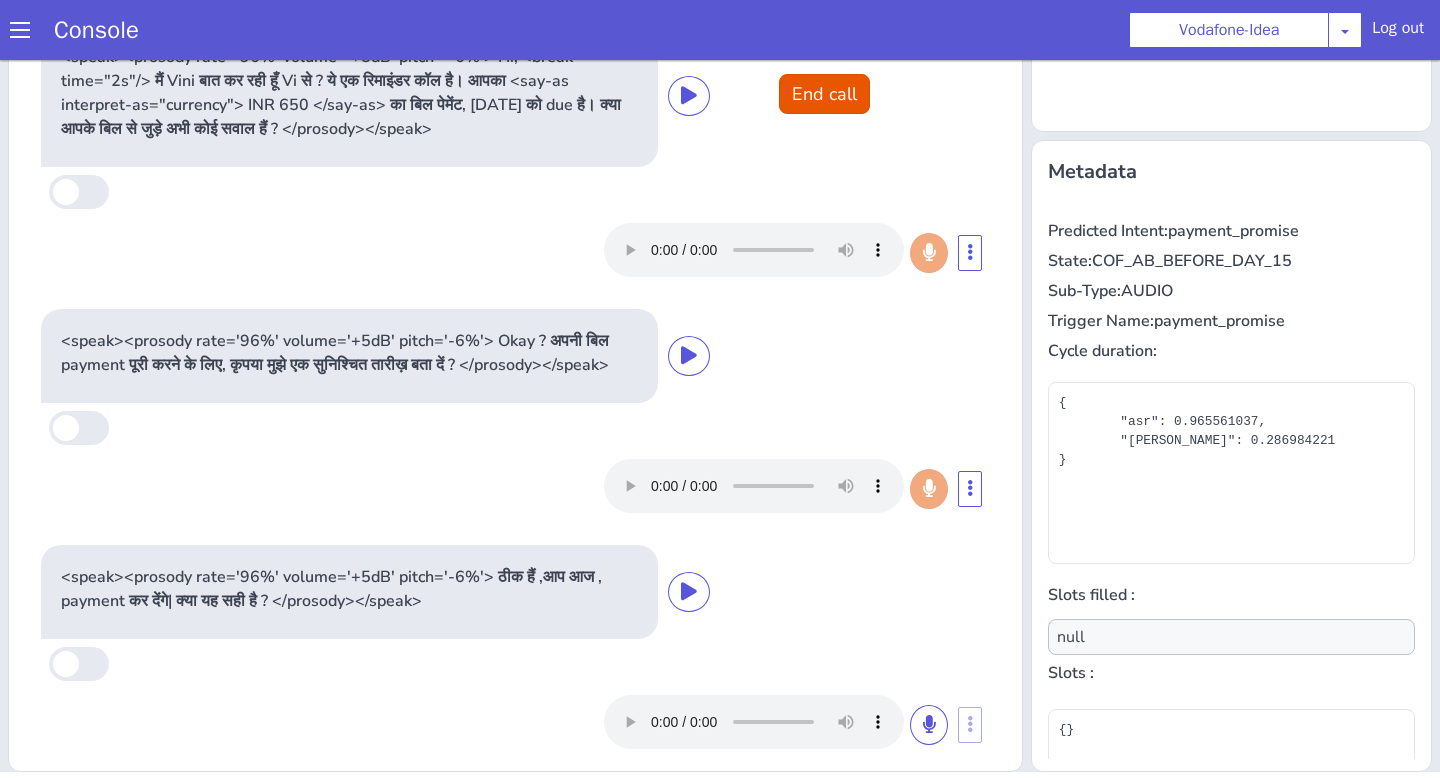 scroll, scrollTop: 310, scrollLeft: 0, axis: vertical 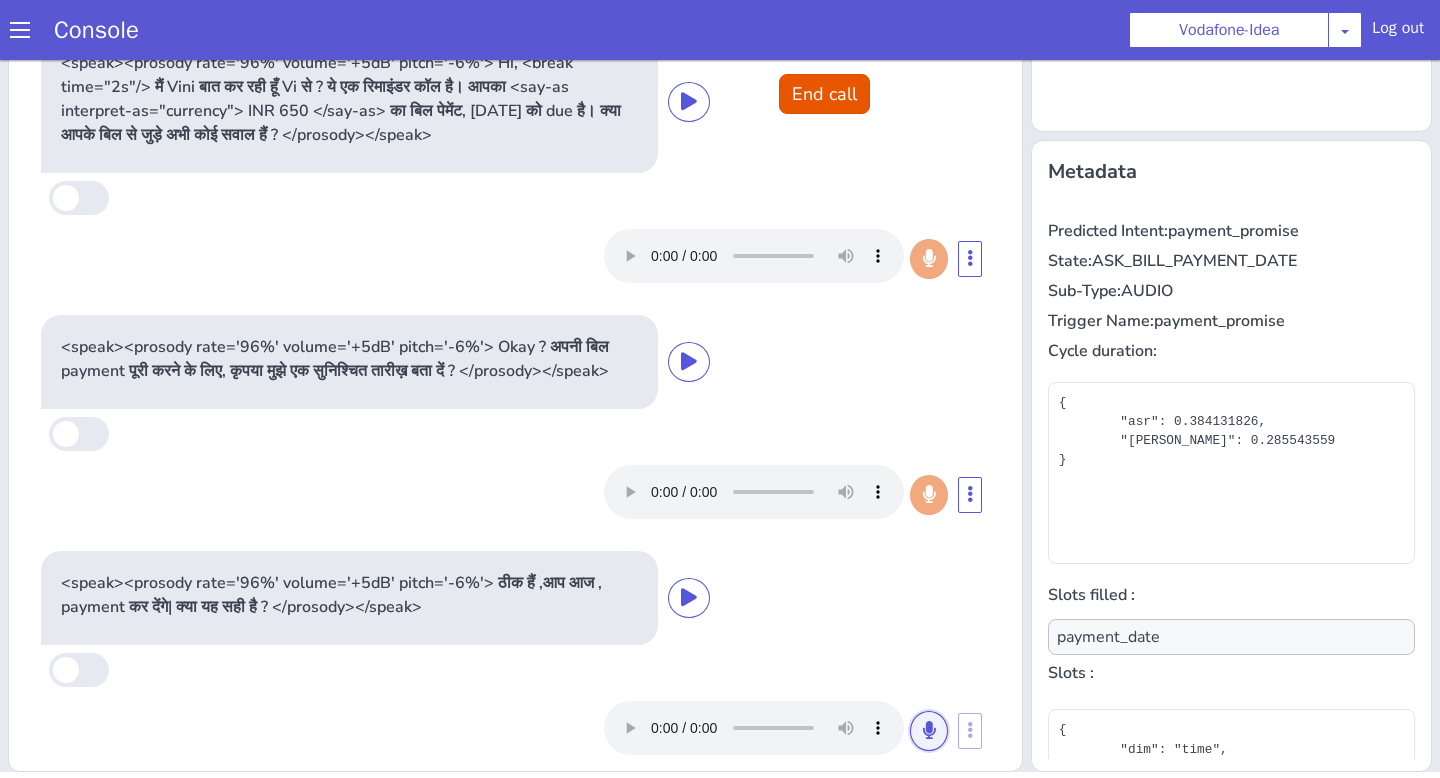 click at bounding box center [929, 730] 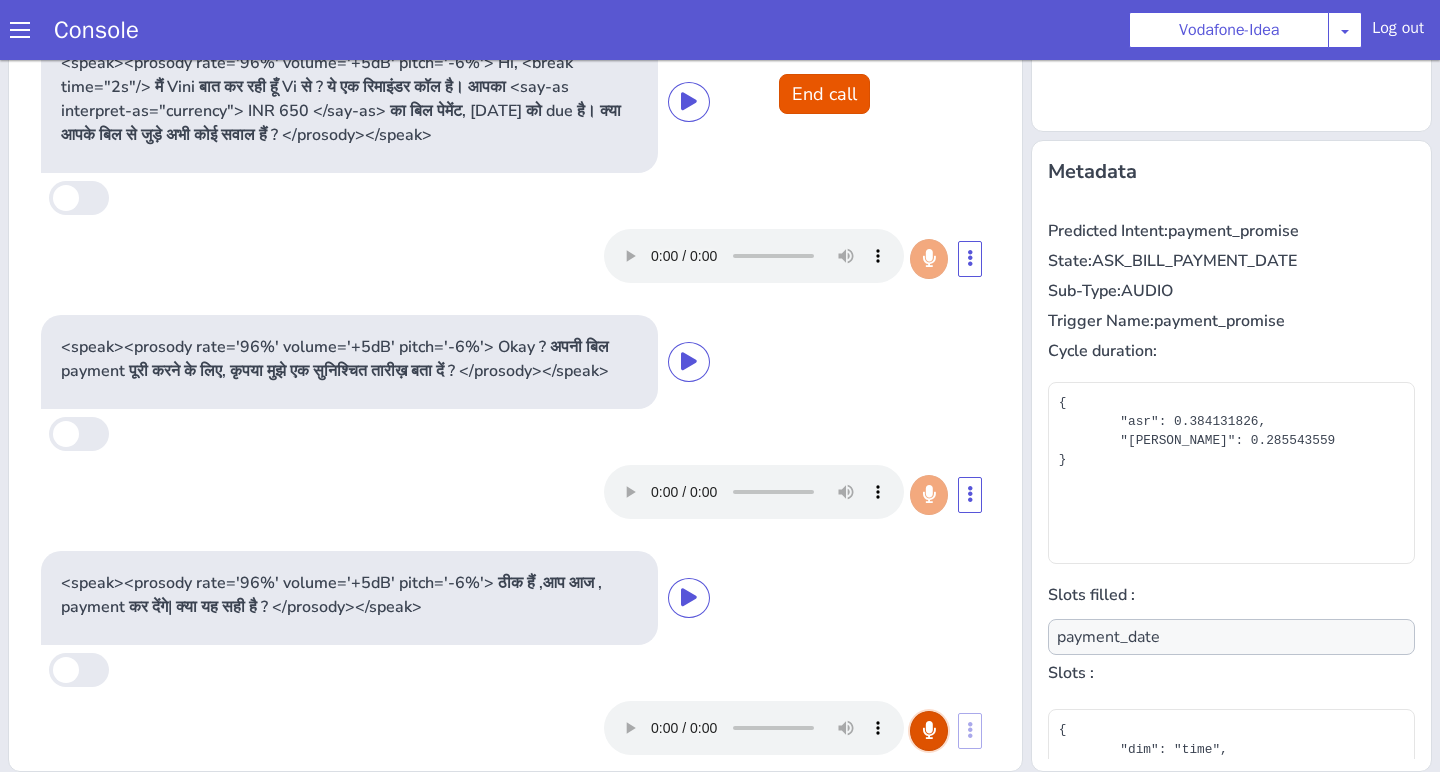 click at bounding box center [929, 730] 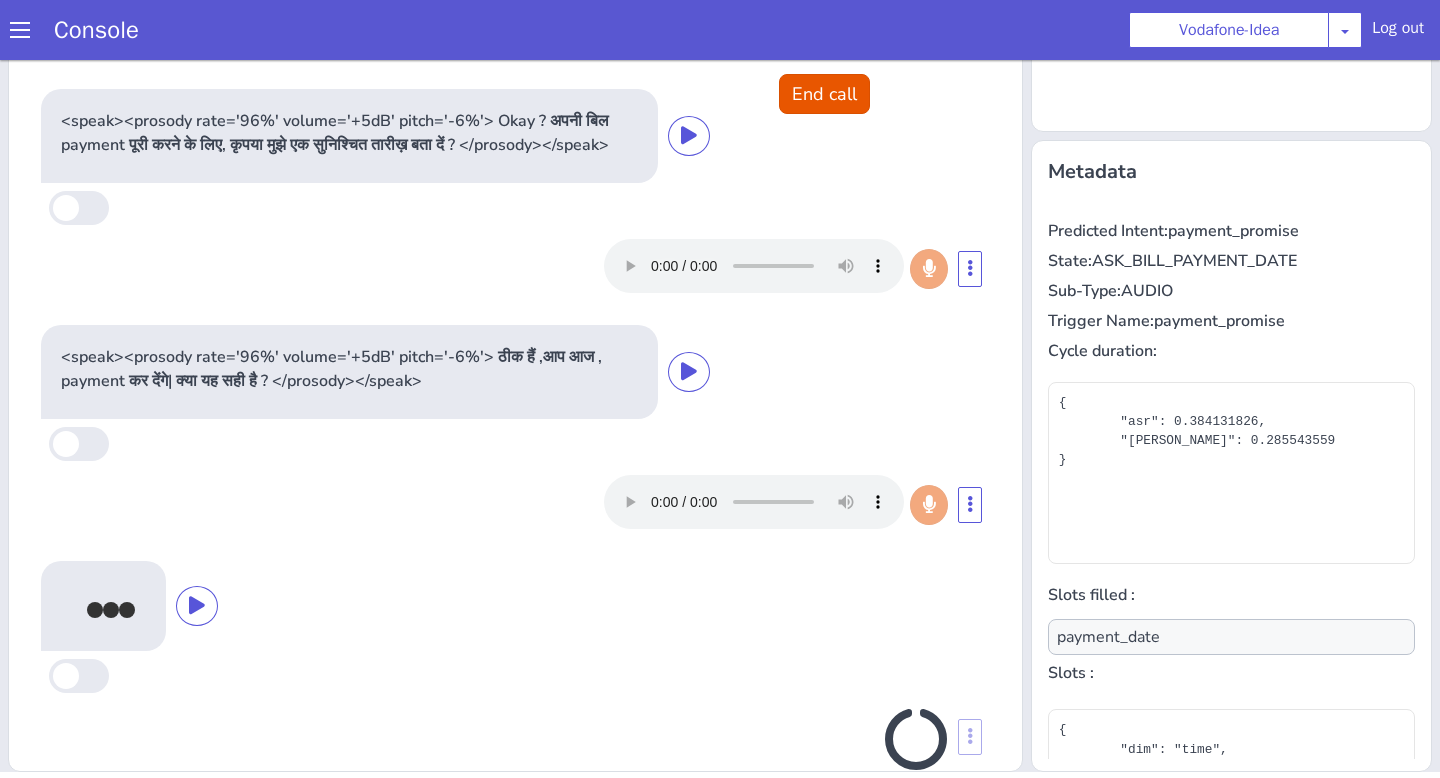 scroll, scrollTop: 552, scrollLeft: 0, axis: vertical 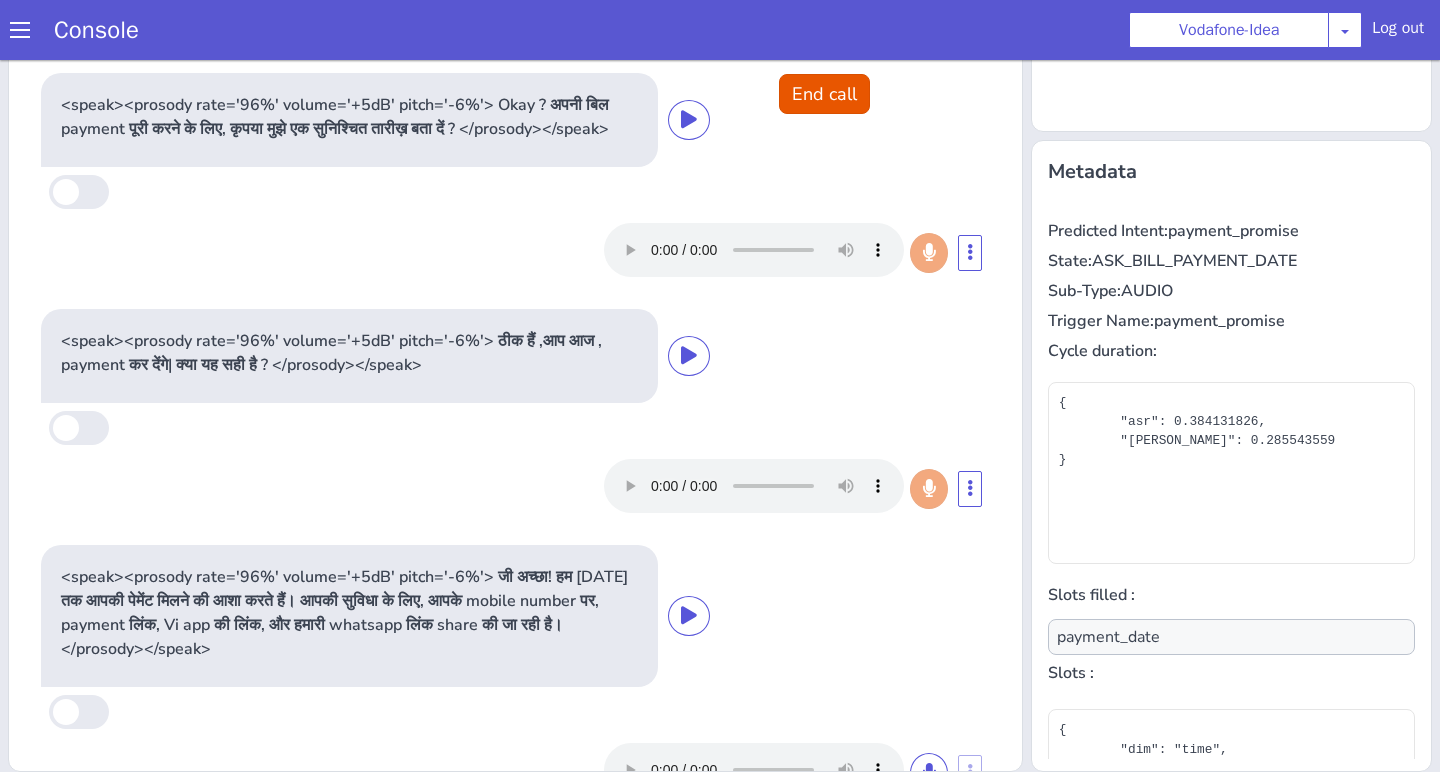 type on "null" 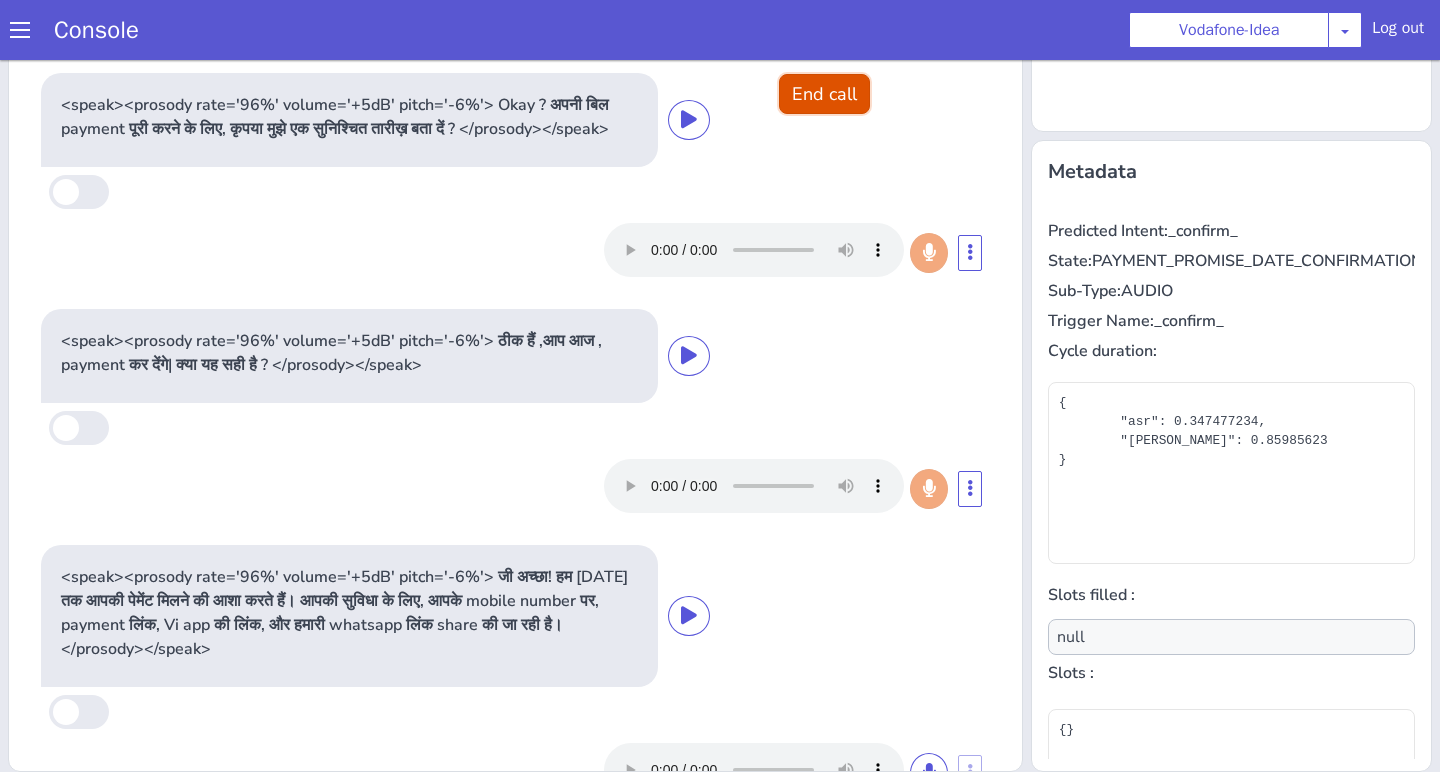 click on "End call" at bounding box center [824, 94] 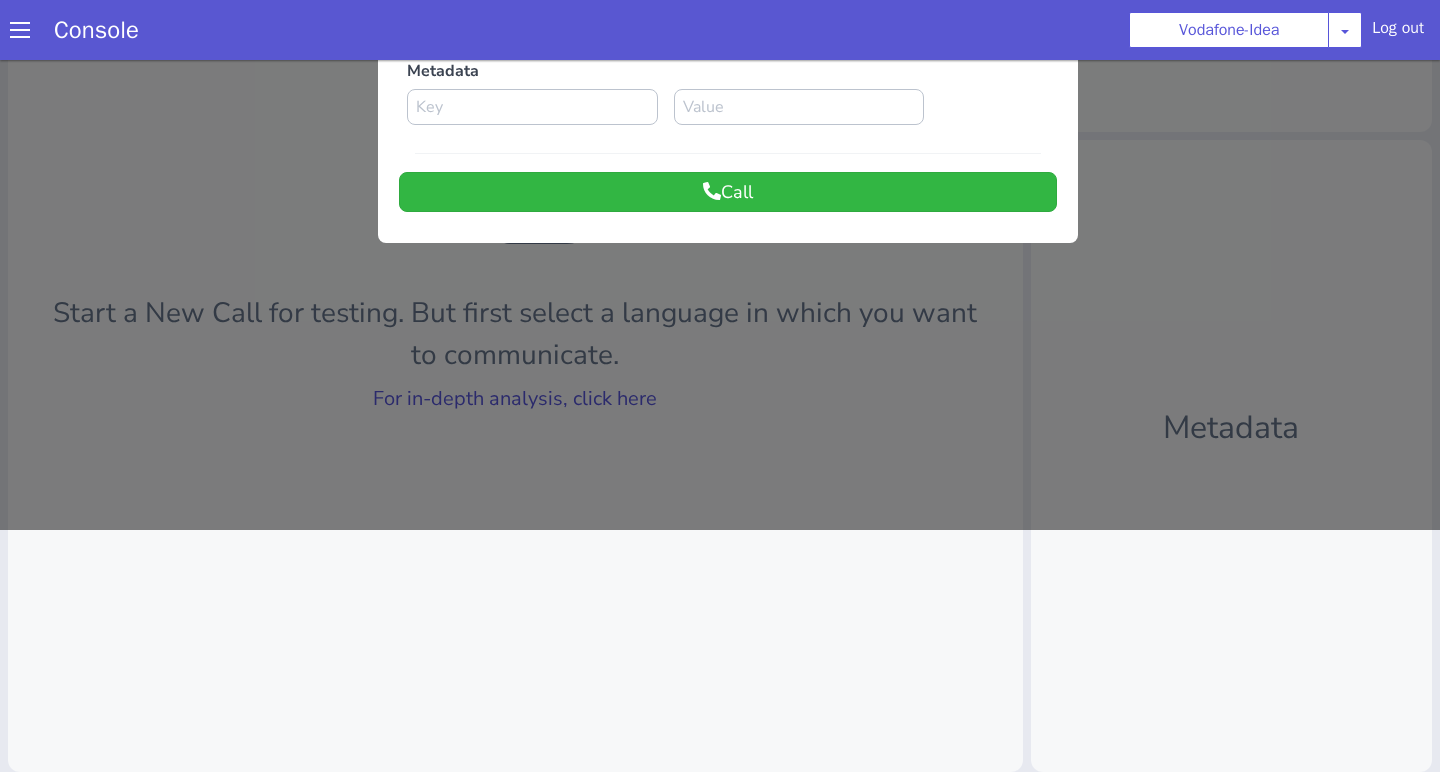 click at bounding box center [720, 171] 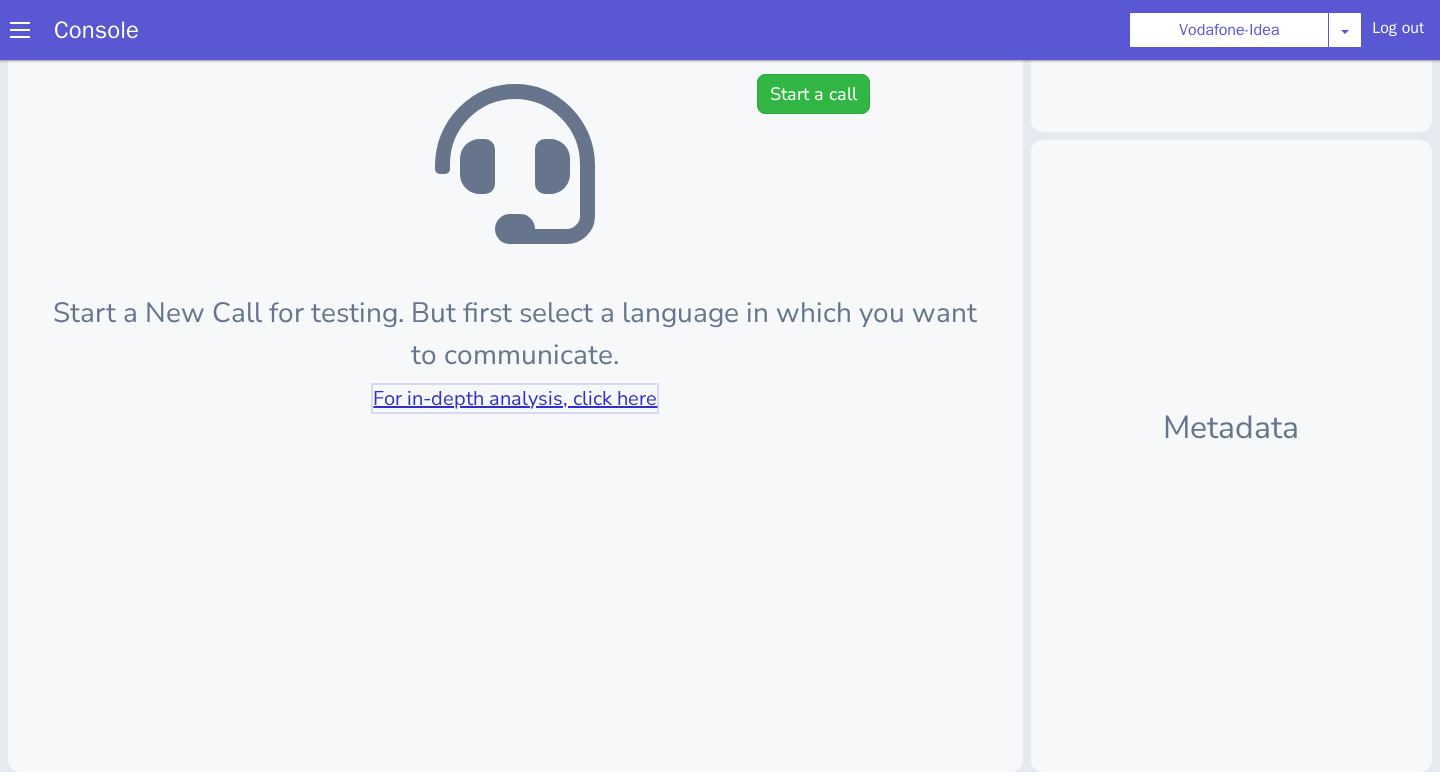 click on "For in-depth analysis, click here" at bounding box center [515, 398] 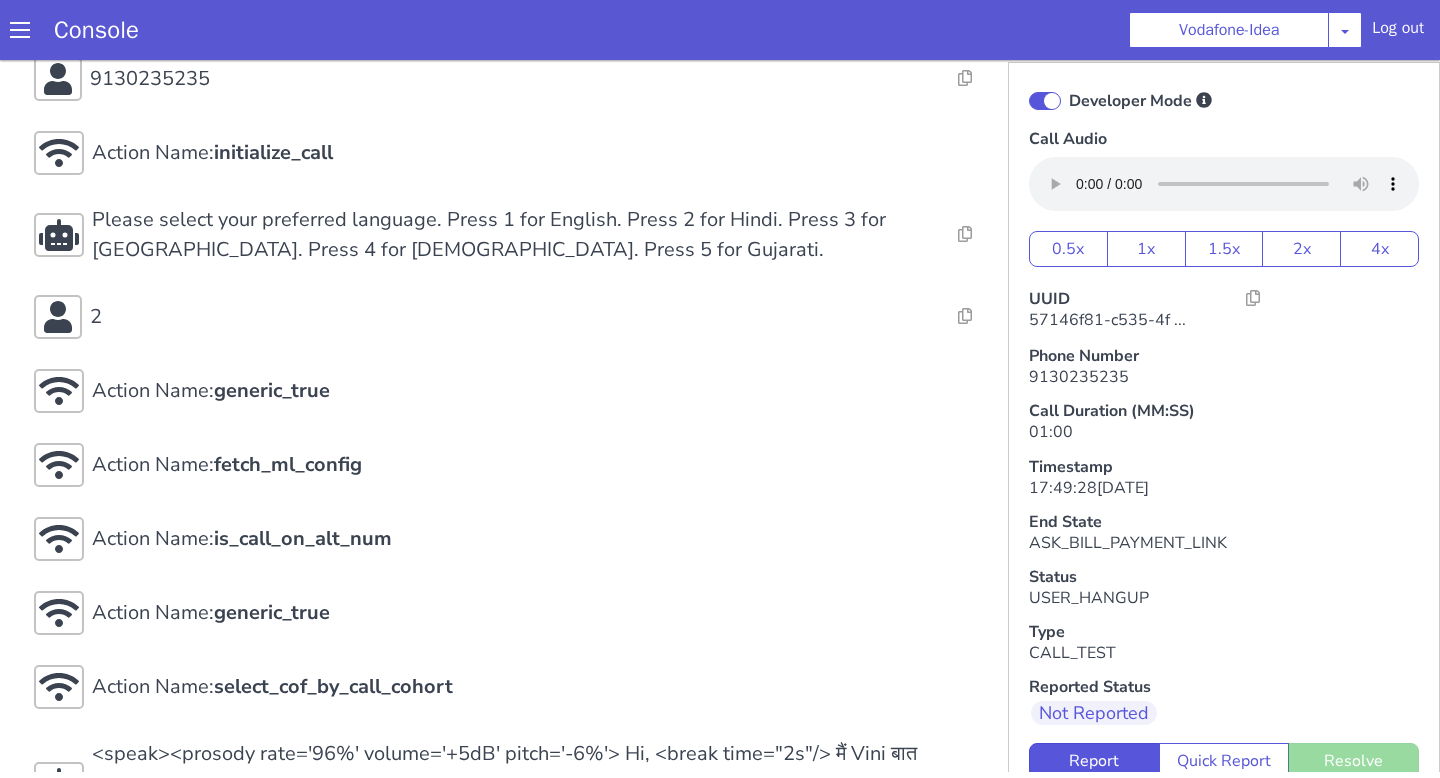 scroll, scrollTop: 0, scrollLeft: 0, axis: both 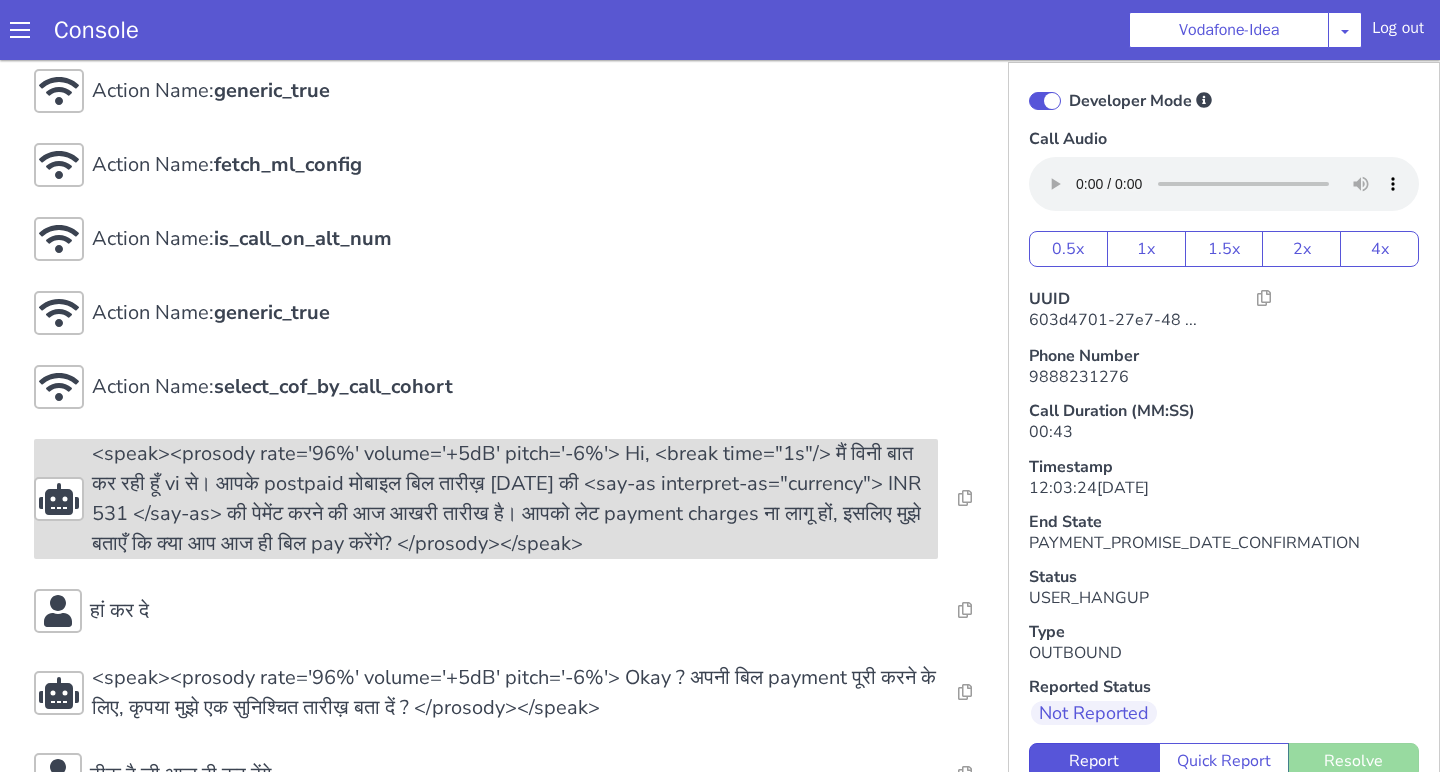 click on "<speak><prosody rate='96%' volume='+5dB' pitch='-6%'> Hi, <break time="1s"/> मैं विनी बात कर रही हूँ vi से। आपके postpaid मोबाइल बिल तारीख़ [DATE] की <say-as interpret-as="currency"> INR 531 </say-as> की पेमेंट करने की आज आखरी तारीख है। आपको लेट payment charges ना लागू हों, इसलिए मुझे बताएँ कि क्या आप आज ही बिल pay करेंगे? </prosody></speak>" at bounding box center (515, 499) 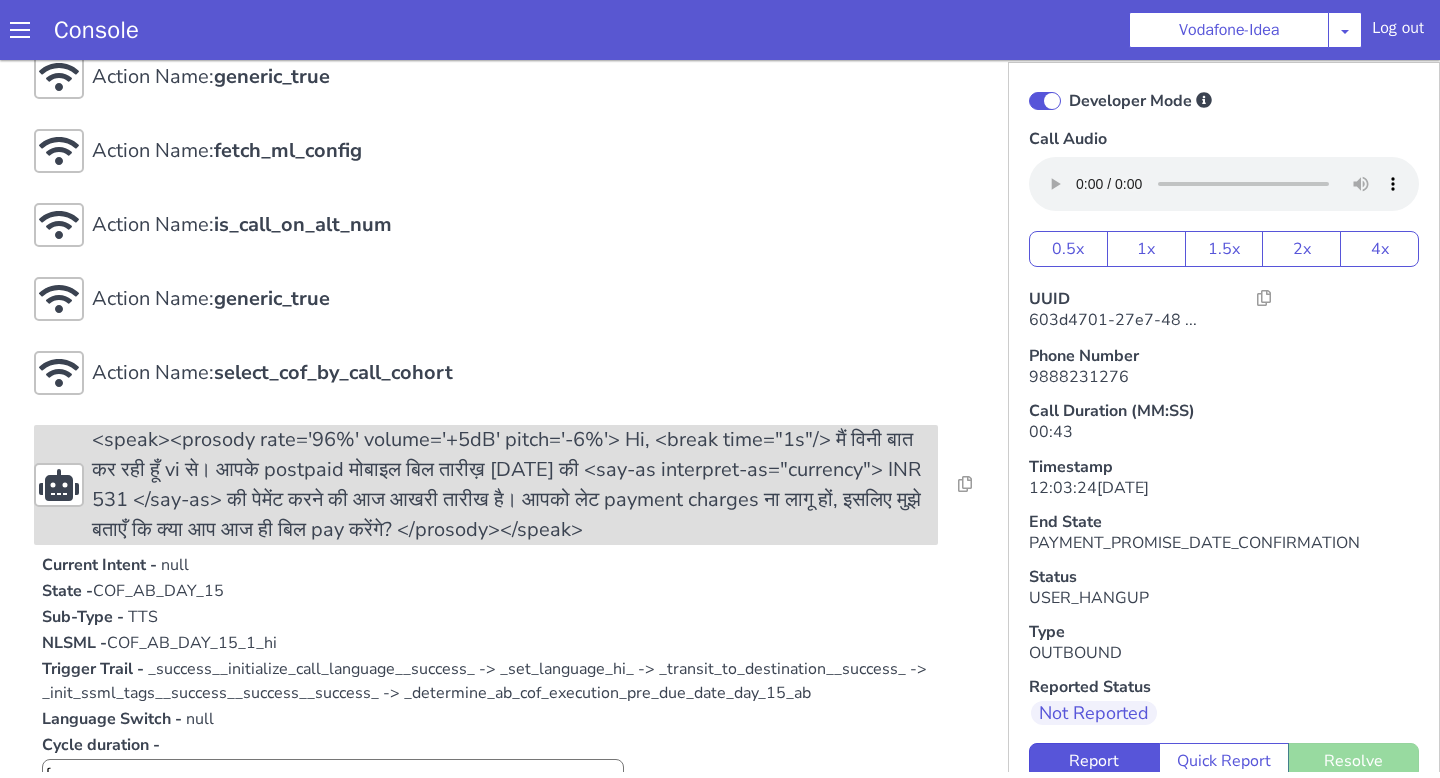 click on "<speak><prosody rate='96%' volume='+5dB' pitch='-6%'> Hi, <break time="1s"/> मैं विनी बात कर रही हूँ vi से। आपके postpaid मोबाइल बिल तारीख़ [DATE] की <say-as interpret-as="currency"> INR 531 </say-as> की पेमेंट करने की आज आखरी तारीख है। आपको लेट payment charges ना लागू हों, इसलिए मुझे बताएँ कि क्या आप आज ही बिल pay करेंगे? </prosody></speak>" at bounding box center (515, 485) 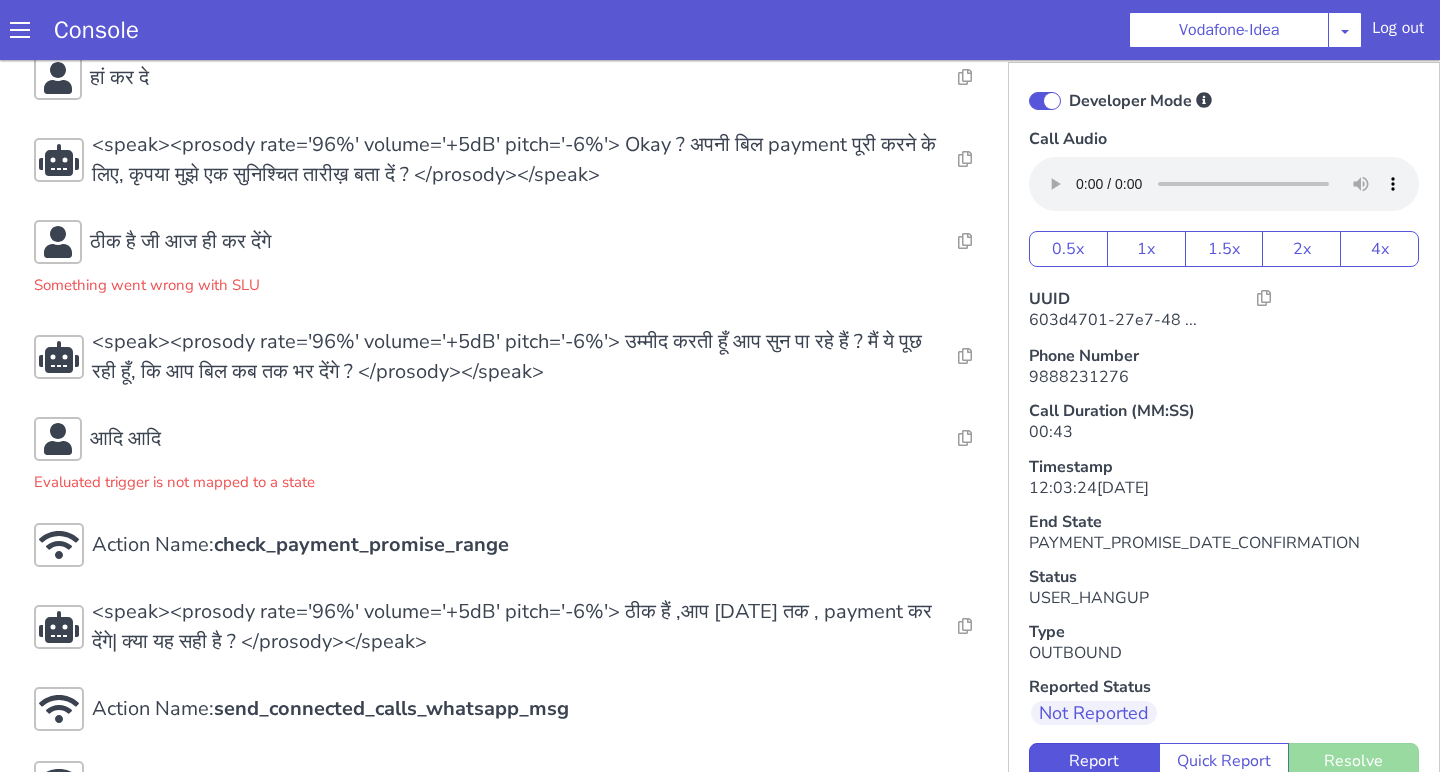 scroll, scrollTop: 791, scrollLeft: 0, axis: vertical 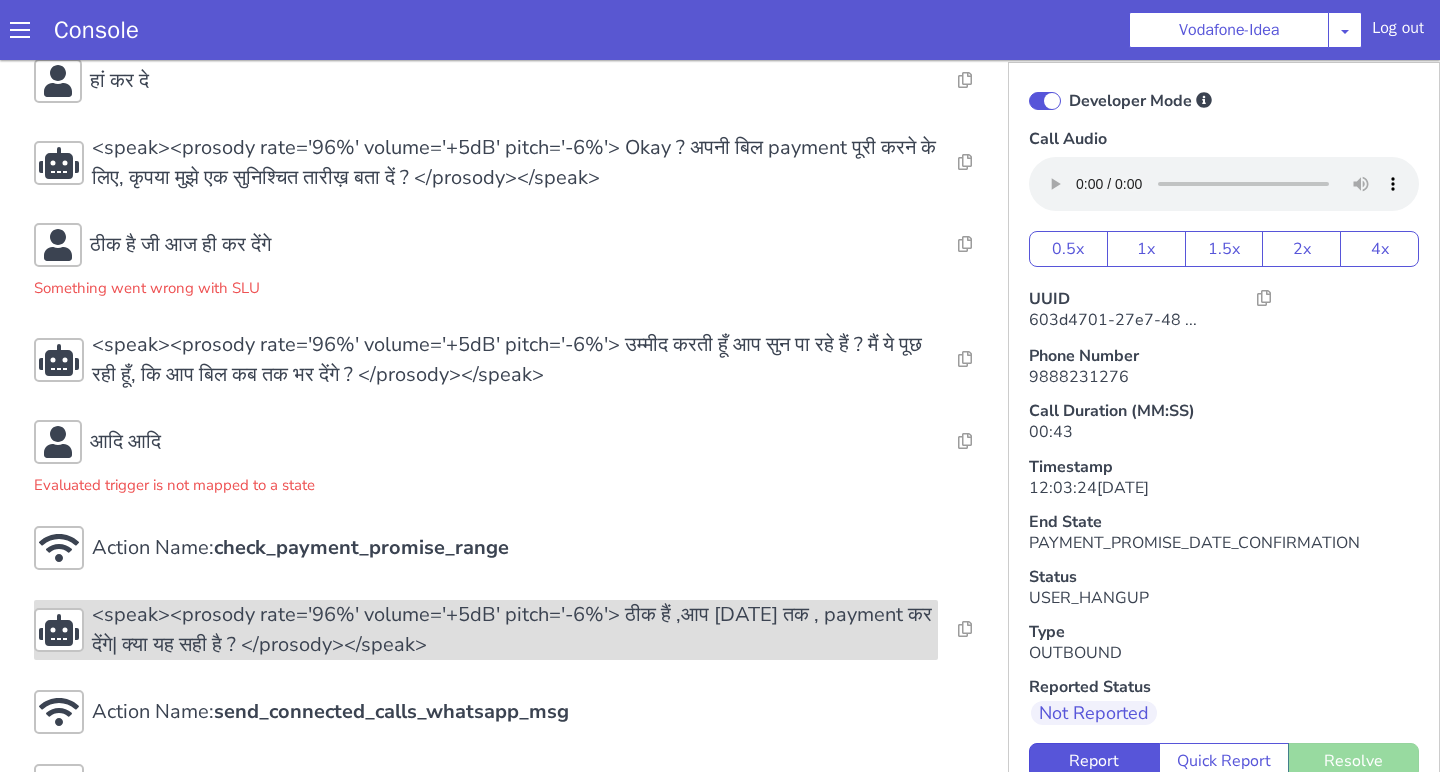 click on "<speak><prosody rate='96%' volume='+5dB' pitch='-6%'> ठीक हैं ,आप  [DATE] तक , payment कर देंगे| क्या यह सही है ? </prosody></speak>" at bounding box center [515, 630] 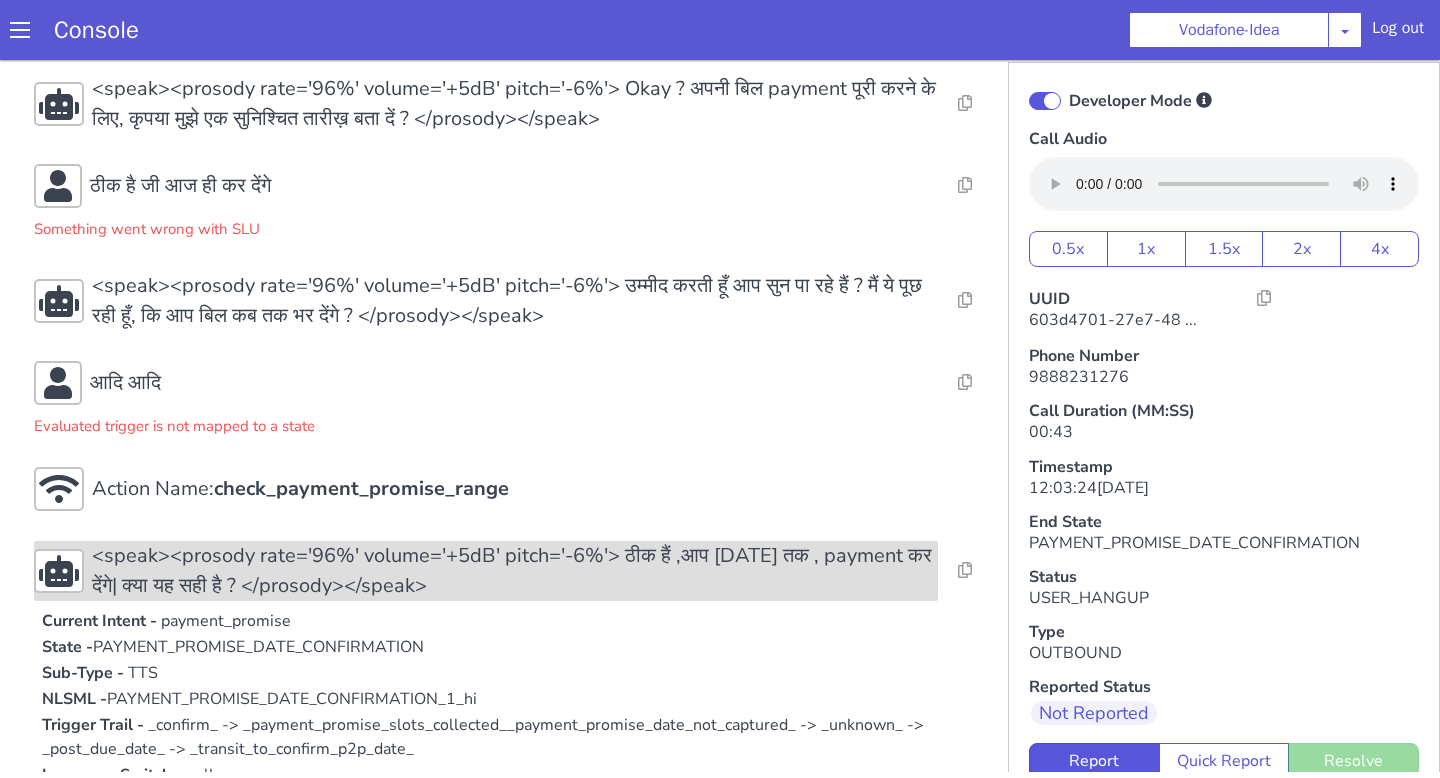 scroll, scrollTop: 865, scrollLeft: 0, axis: vertical 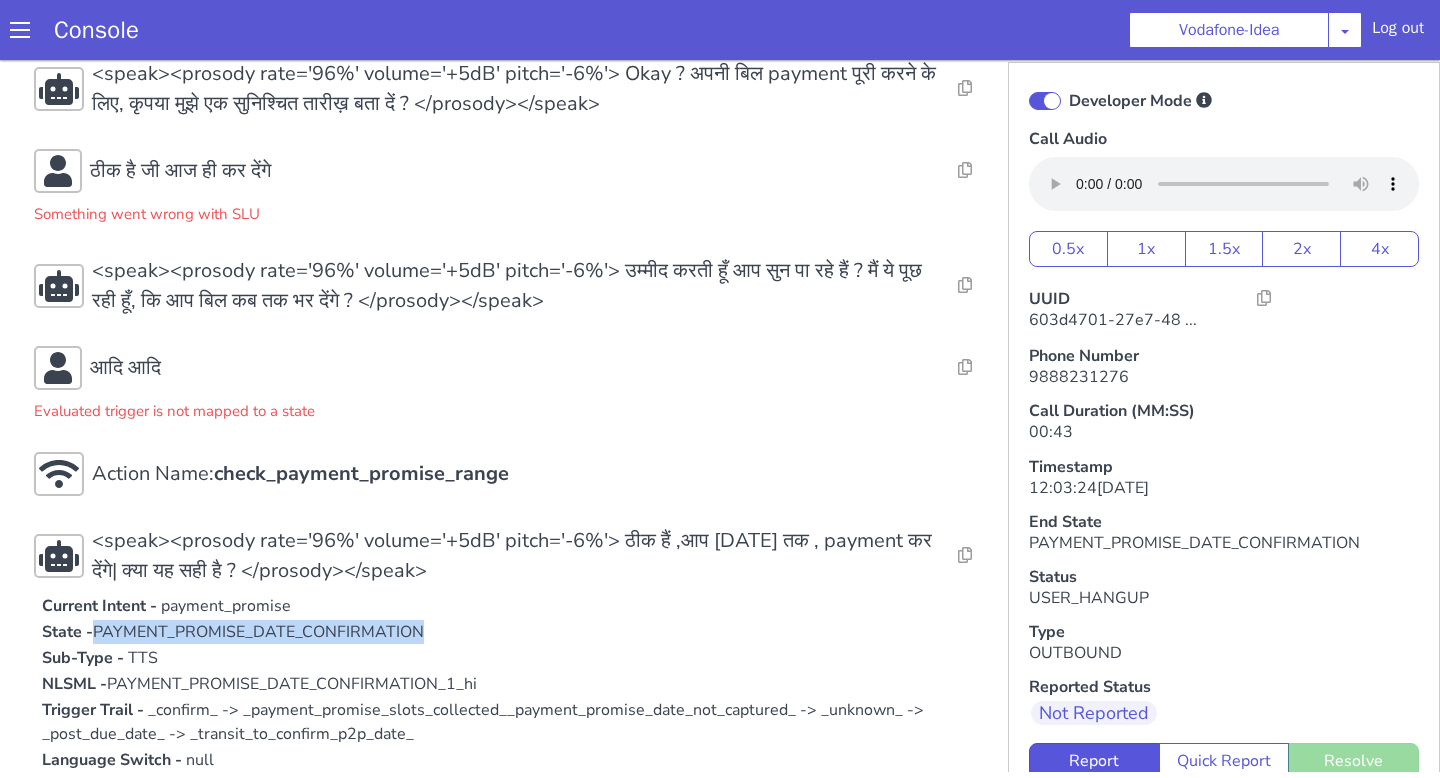 drag, startPoint x: 442, startPoint y: 634, endPoint x: 98, endPoint y: 631, distance: 344.0131 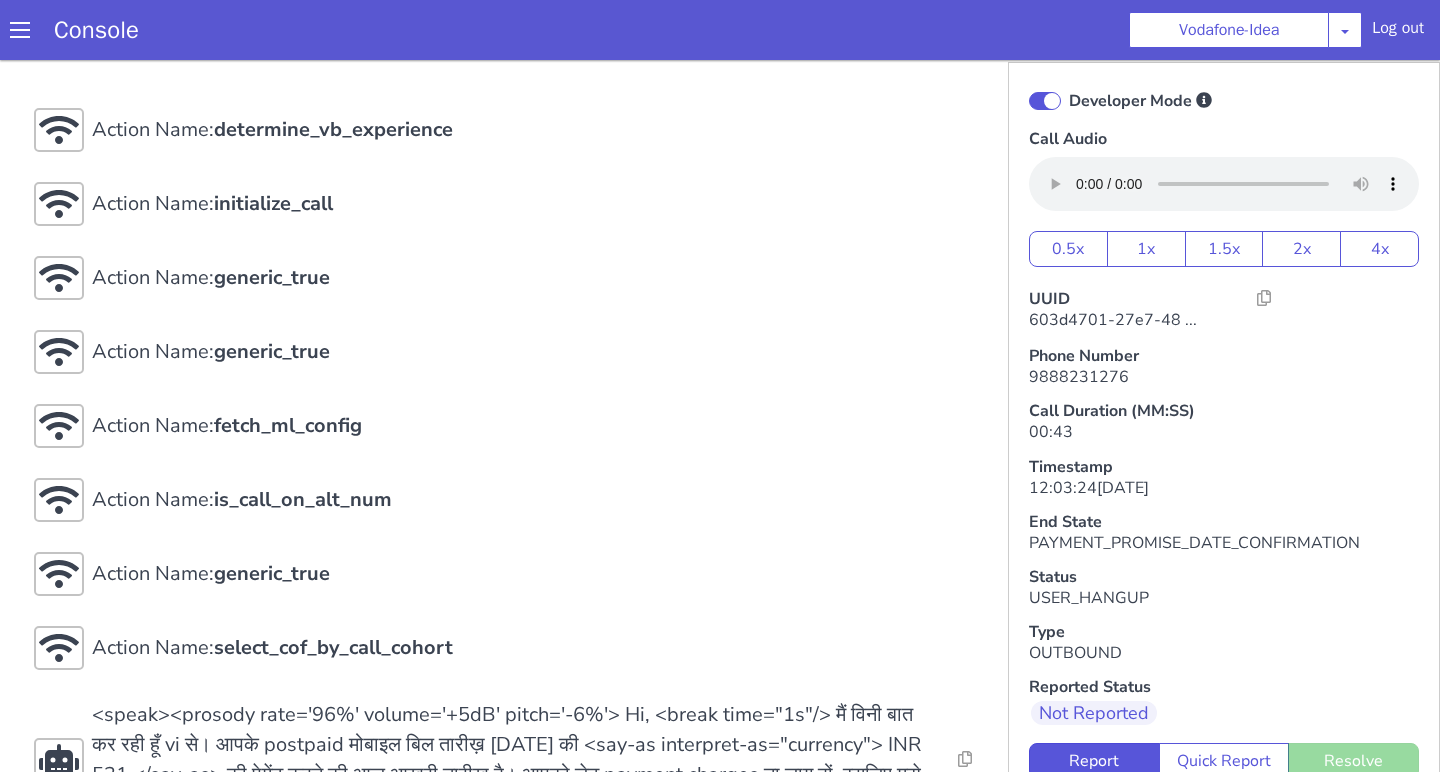 scroll, scrollTop: 0, scrollLeft: 0, axis: both 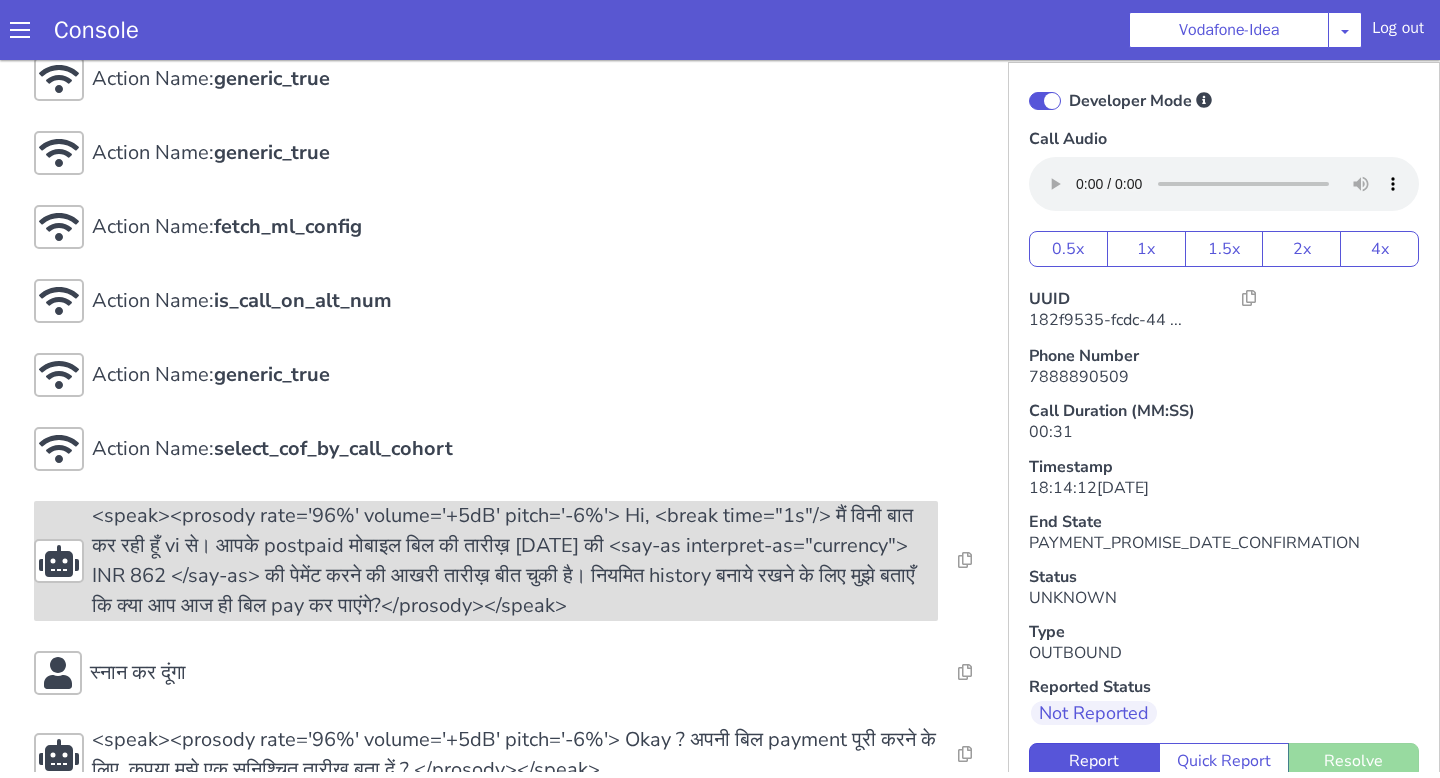 click on "<speak><prosody rate='96%' volume='+5dB' pitch='-6%'> Hi, <break time="1s"/> मैं विनी बात कर रही हूँ vi से। आपके postpaid मोबाइल बिल की तारीख़ [DATE] की <say-as interpret-as="currency"> INR 862 </say-as> की पेमेंट करने की आखरी तारीख़ बीत चुकी है। नियमित history बनाये रखने के लिए मुझे बताएँ कि क्या आप आज ही बिल pay कर पाएंगे?</prosody></speak>" at bounding box center [515, 561] 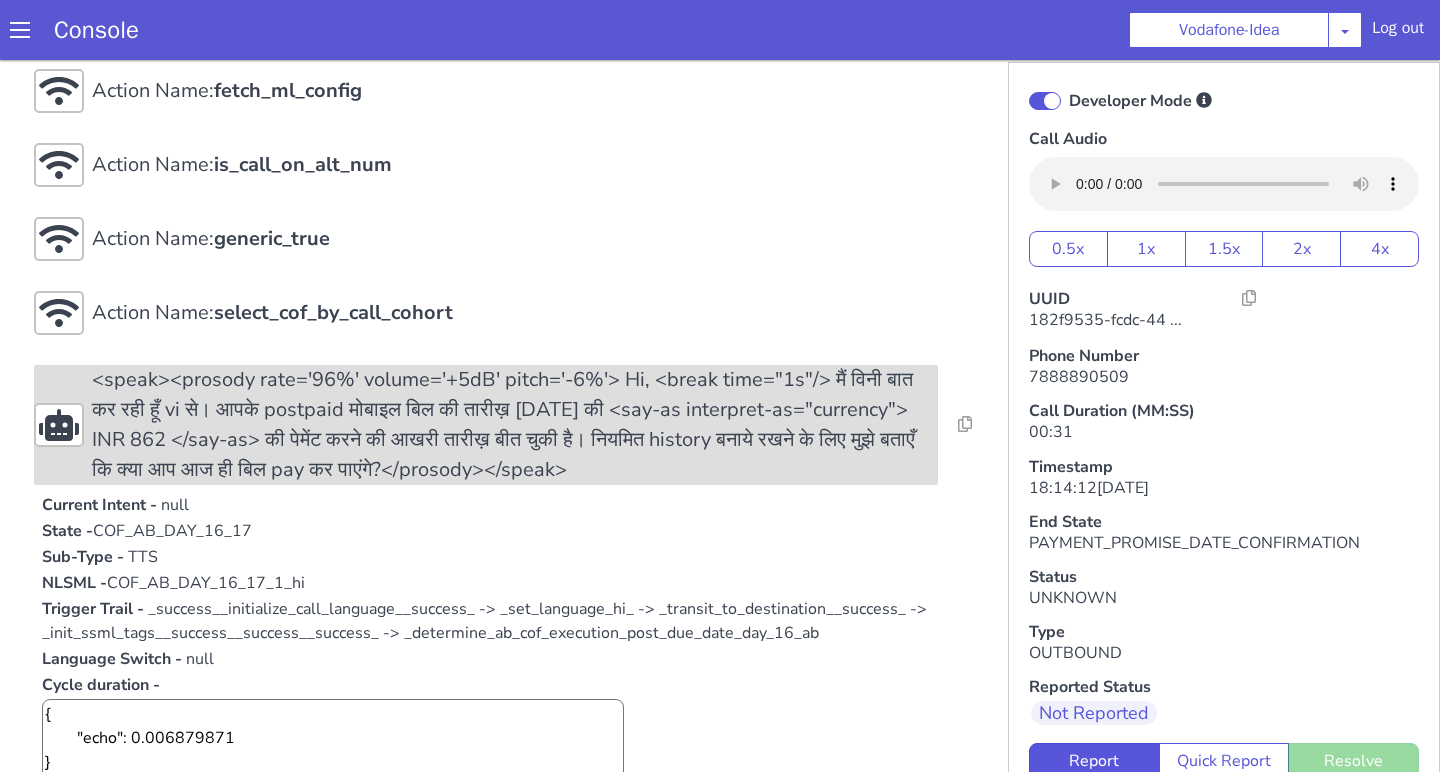 scroll, scrollTop: 343, scrollLeft: 0, axis: vertical 